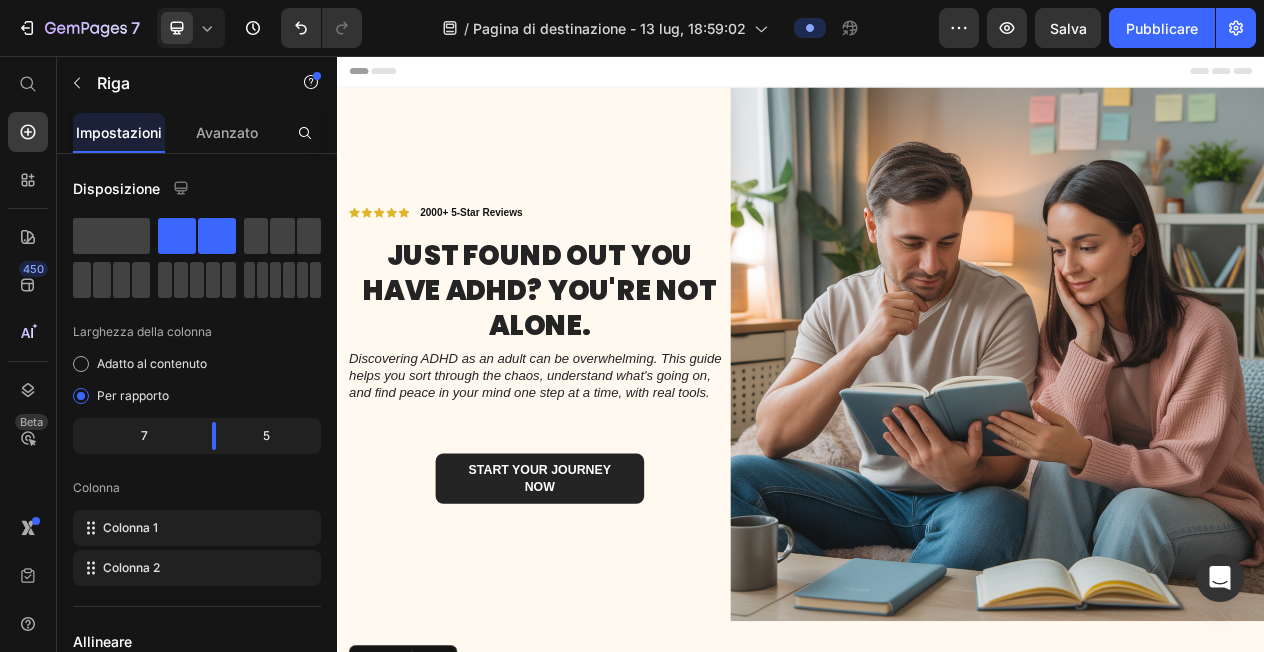 scroll, scrollTop: 719, scrollLeft: 0, axis: vertical 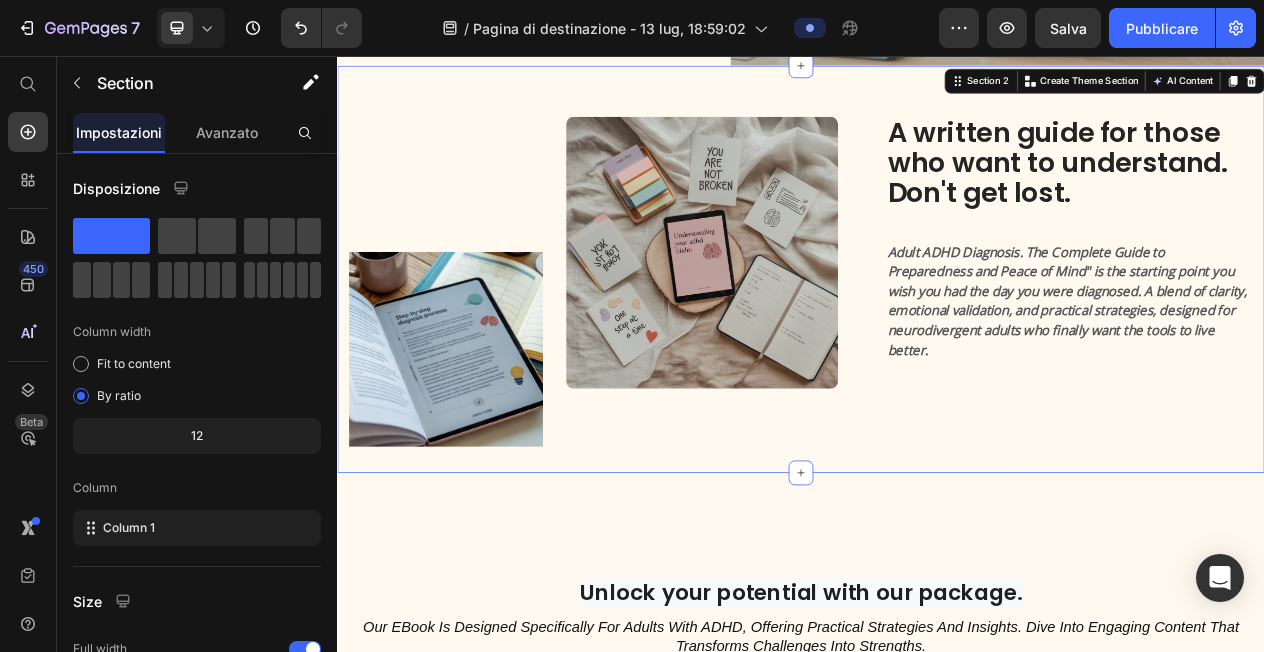 click on "Image Image Row A written guide for those who want to understand. Don't get lost. Heading Adult ADHD Diagnosis. The Complete Guide to Preparedness and Peace of Mind" is the starting point you wish you had the day you were diagnosed. A blend of clarity, emotional validation, and practical strategies, designed for neurodivergent adults who finally want the tools to live better. Text Block Row Section 2   You can create reusable sections Create Theme Section AI Content Write with GemAI What would you like to describe here? Tone and Voice Persuasive Product Show more Generate" at bounding box center [937, 332] 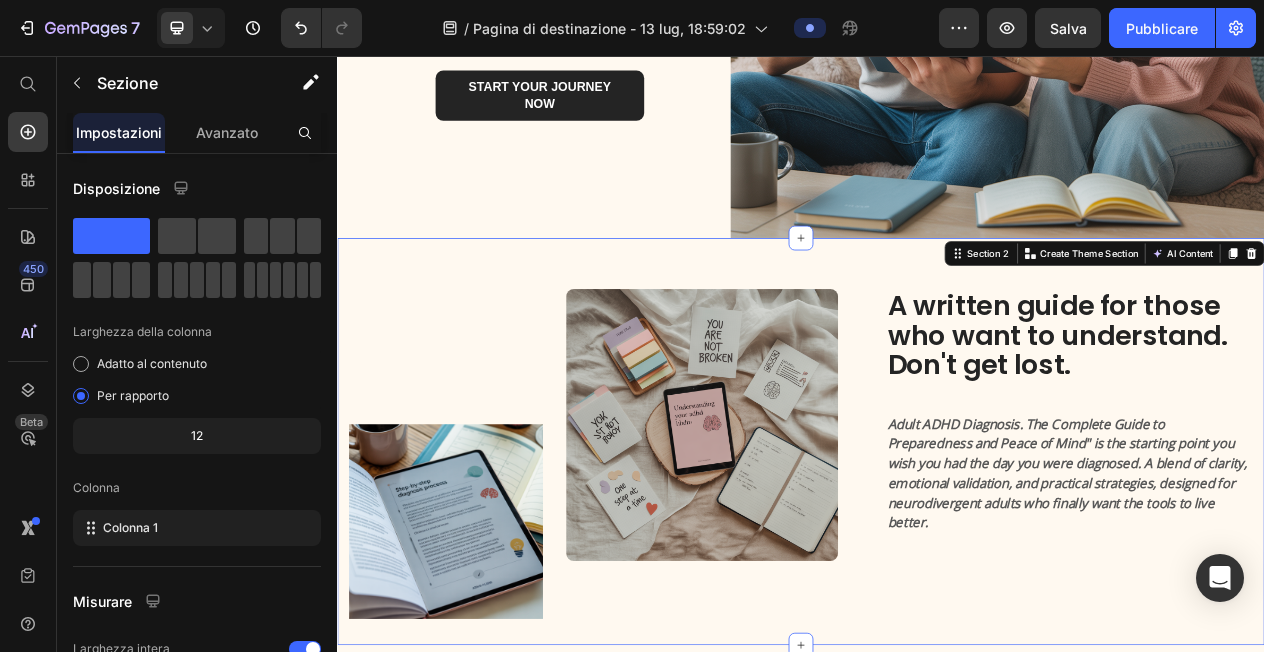 scroll, scrollTop: 492, scrollLeft: 0, axis: vertical 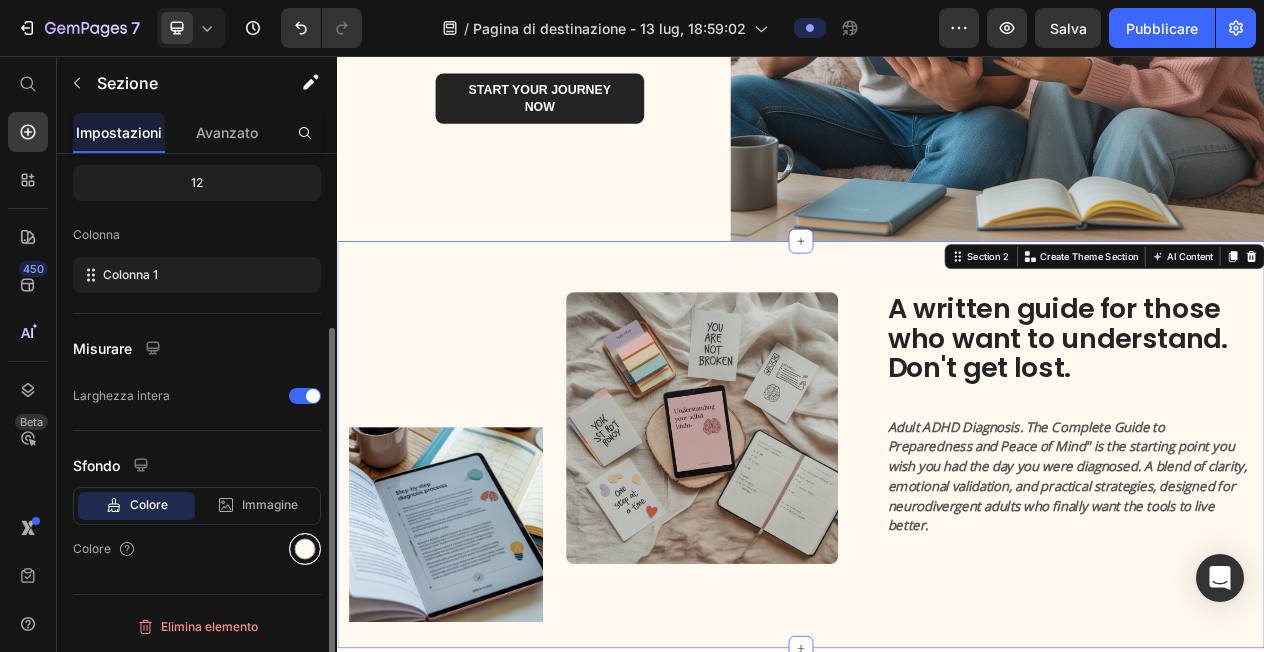 click at bounding box center (305, 549) 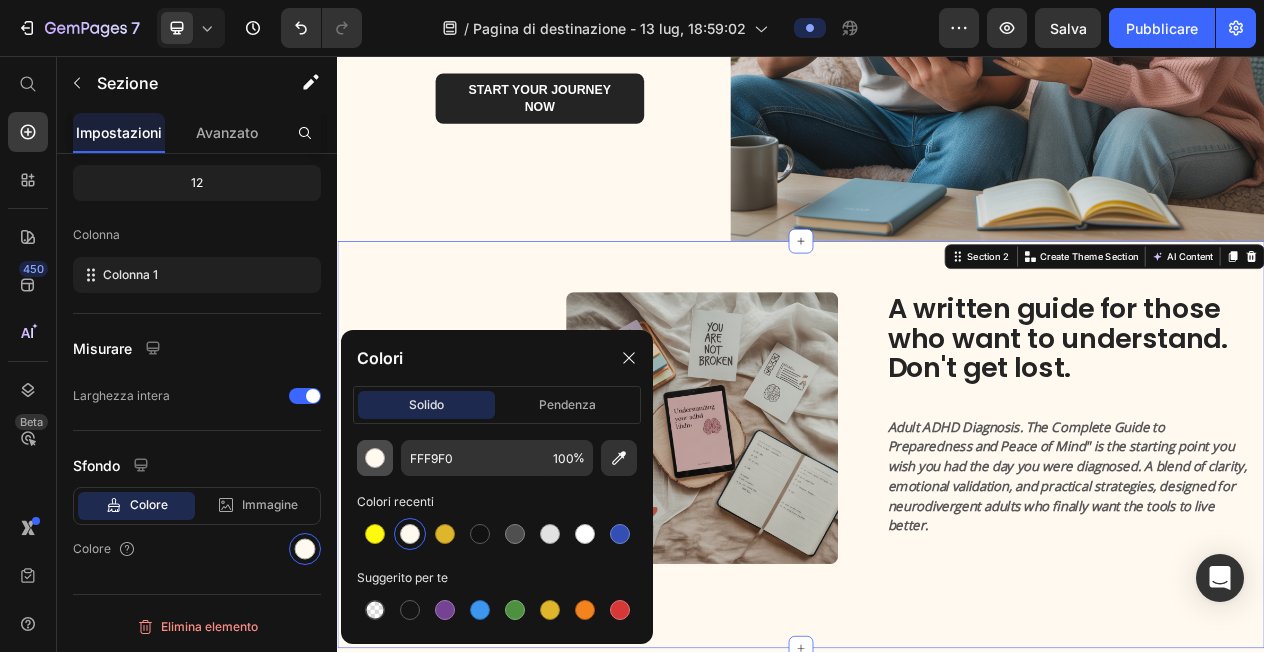 click at bounding box center [375, 458] 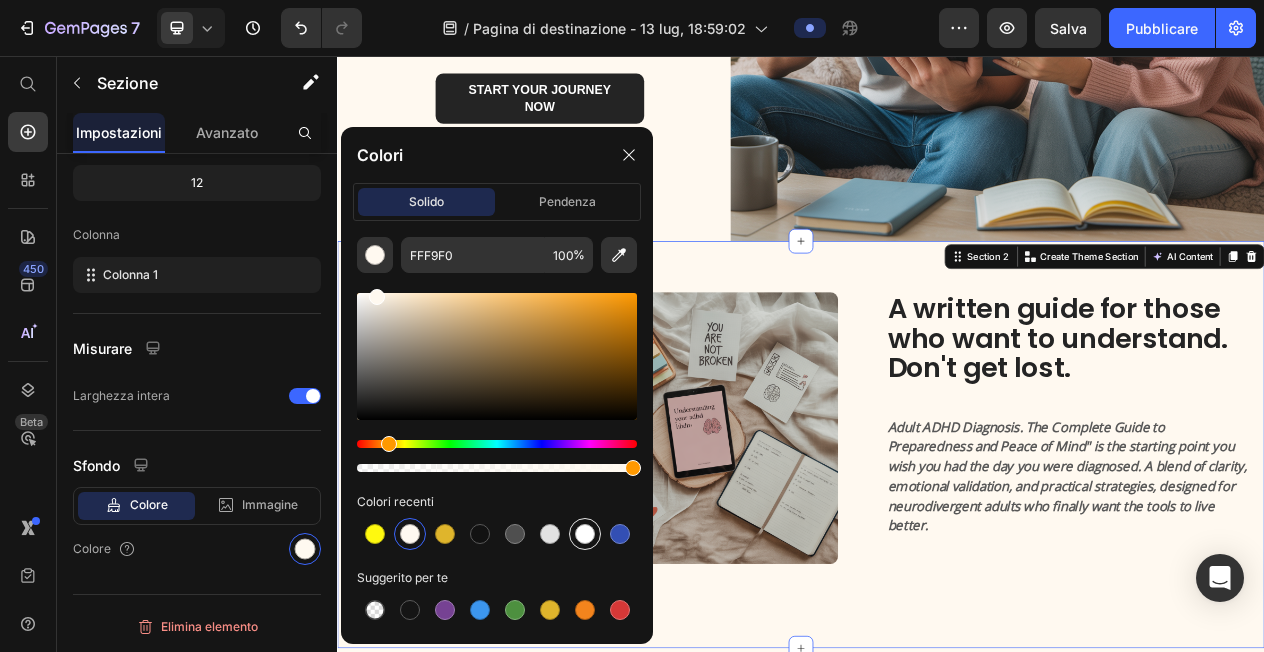 click at bounding box center (585, 534) 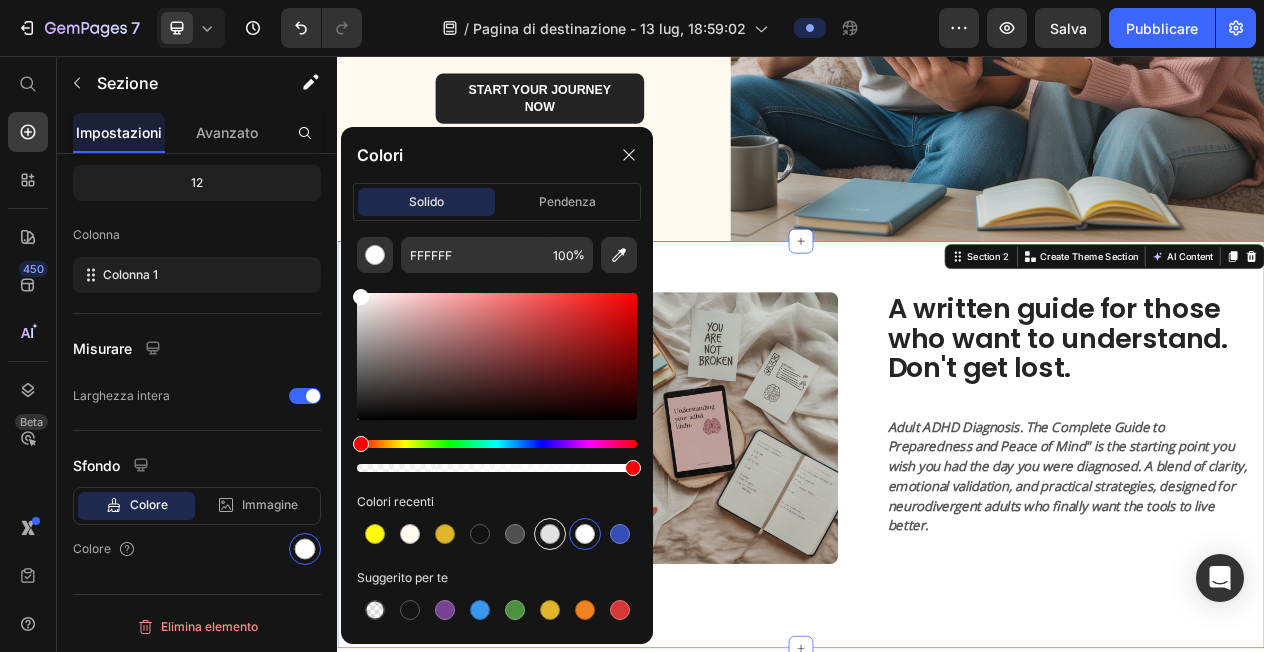 click at bounding box center [550, 534] 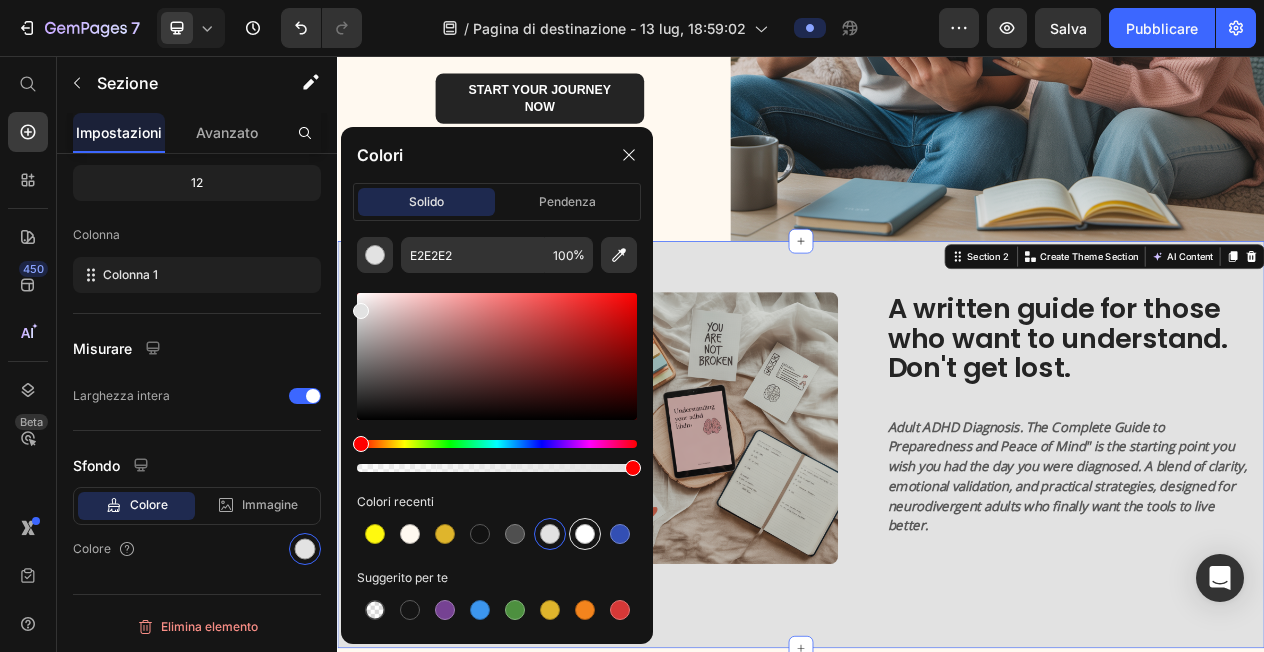 click at bounding box center (585, 534) 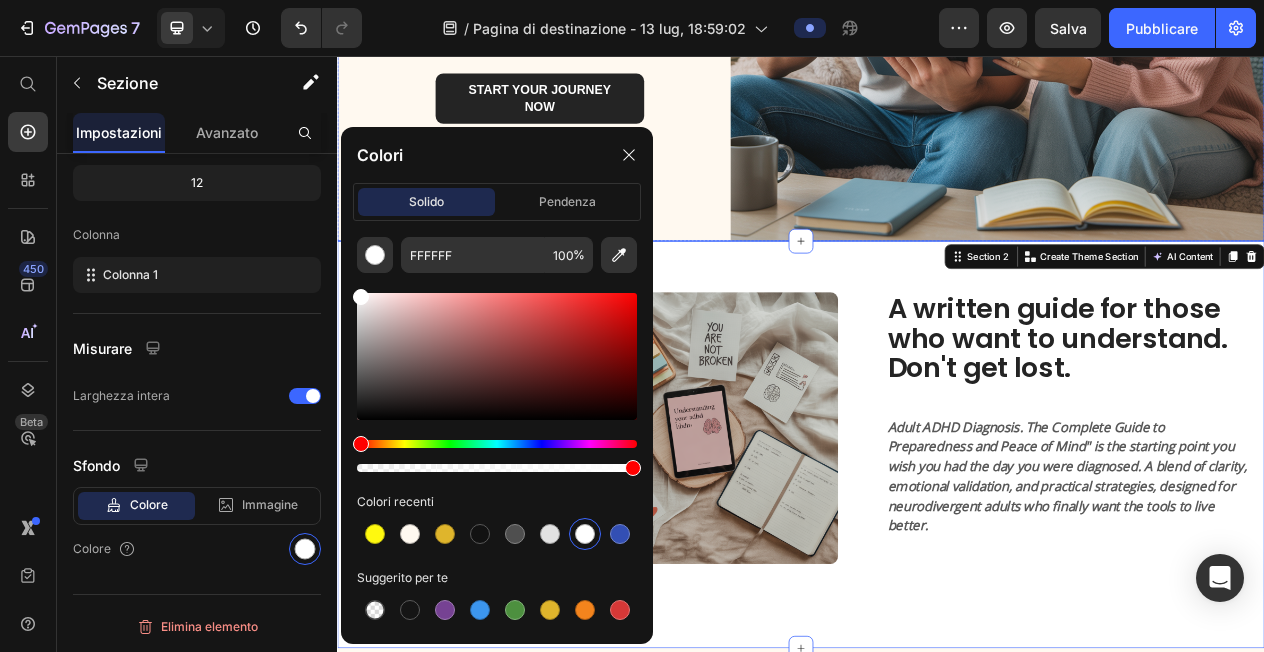 click on "Icon Icon Icon Icon Icon Icon List 2000+ 5-Star Reviews Text Block Row Just found out you have ADHD? You're not alone. Heading Discovering ADHD as an adult can be overwhelming. This guide helps you sort through the chaos, understand what's going on, and find peace in your mind one step at a time, with real tools.       Text Block Row Row Start your journey now Button" at bounding box center [599, -50] 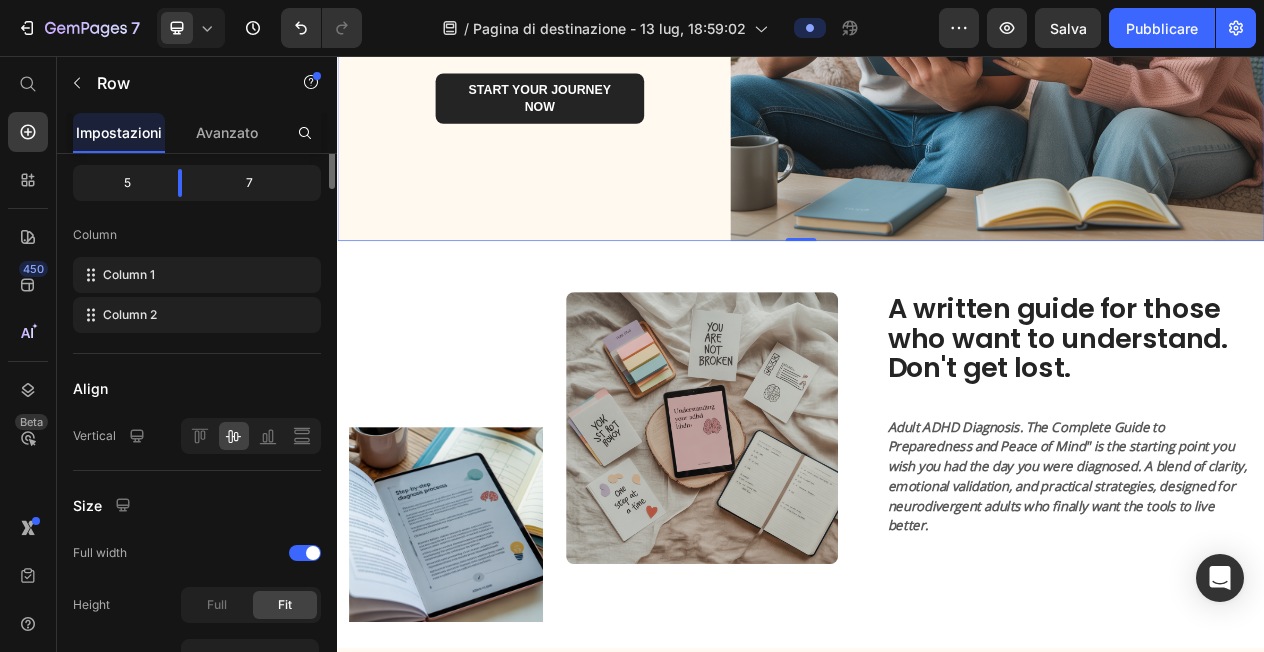 scroll, scrollTop: 0, scrollLeft: 0, axis: both 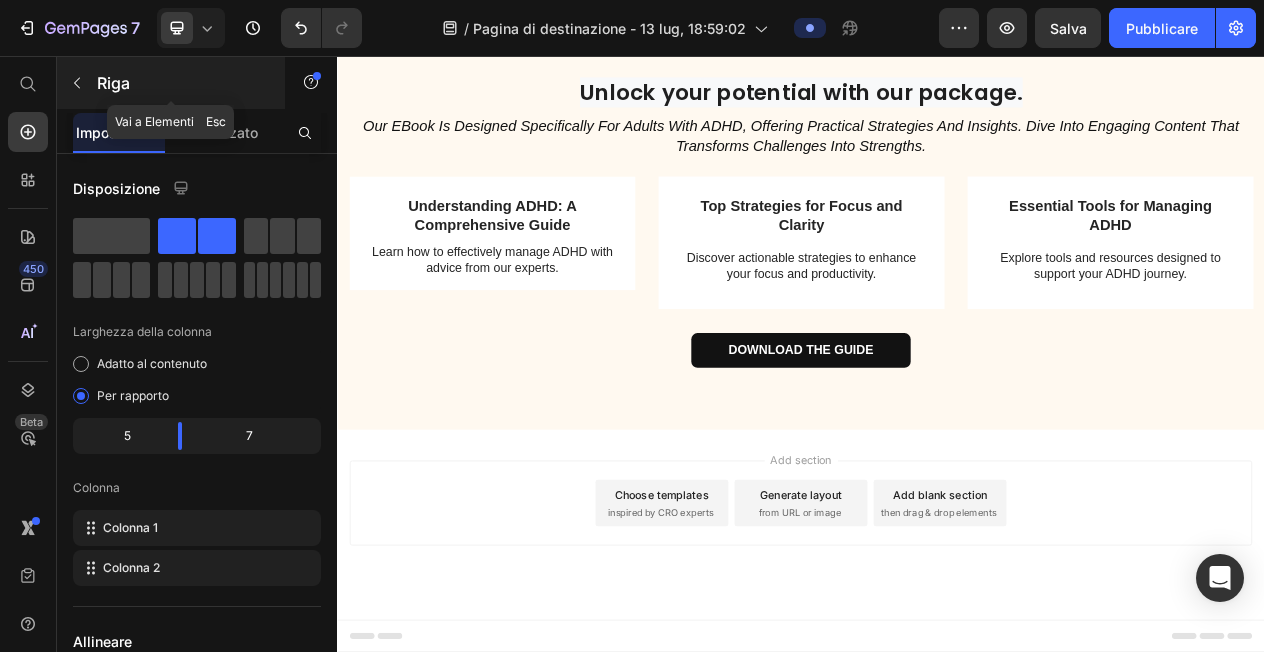 click at bounding box center [77, 83] 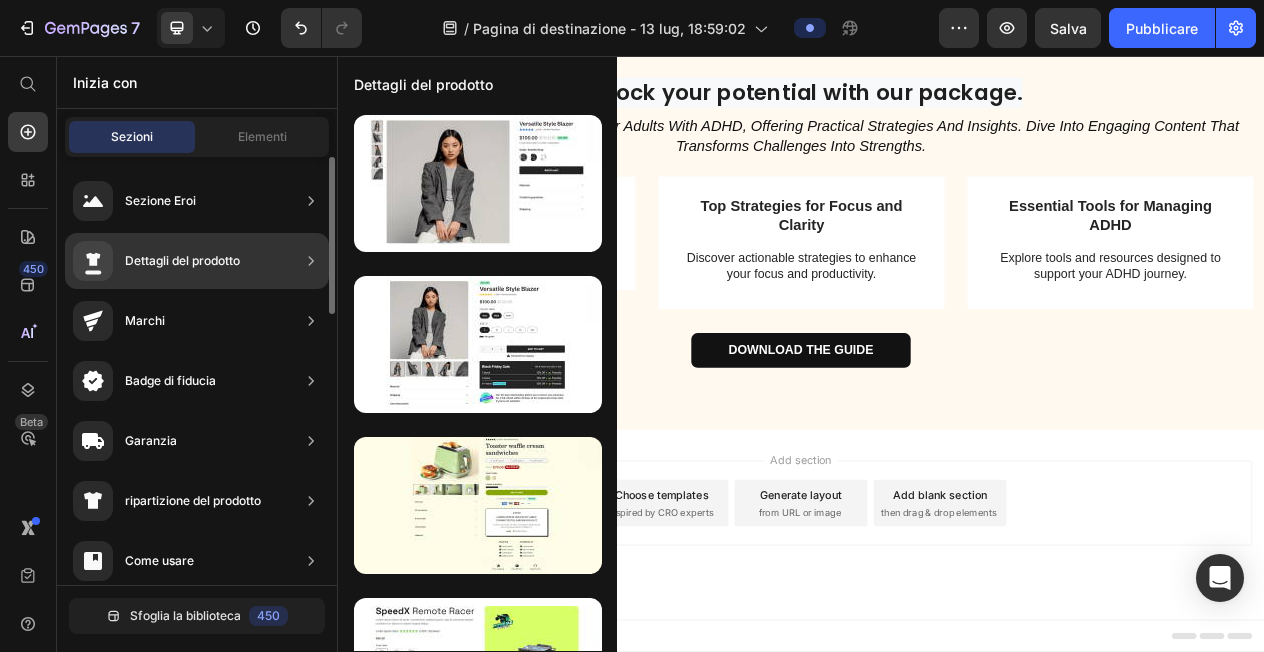 click on "Dettagli del prodotto" at bounding box center (182, 260) 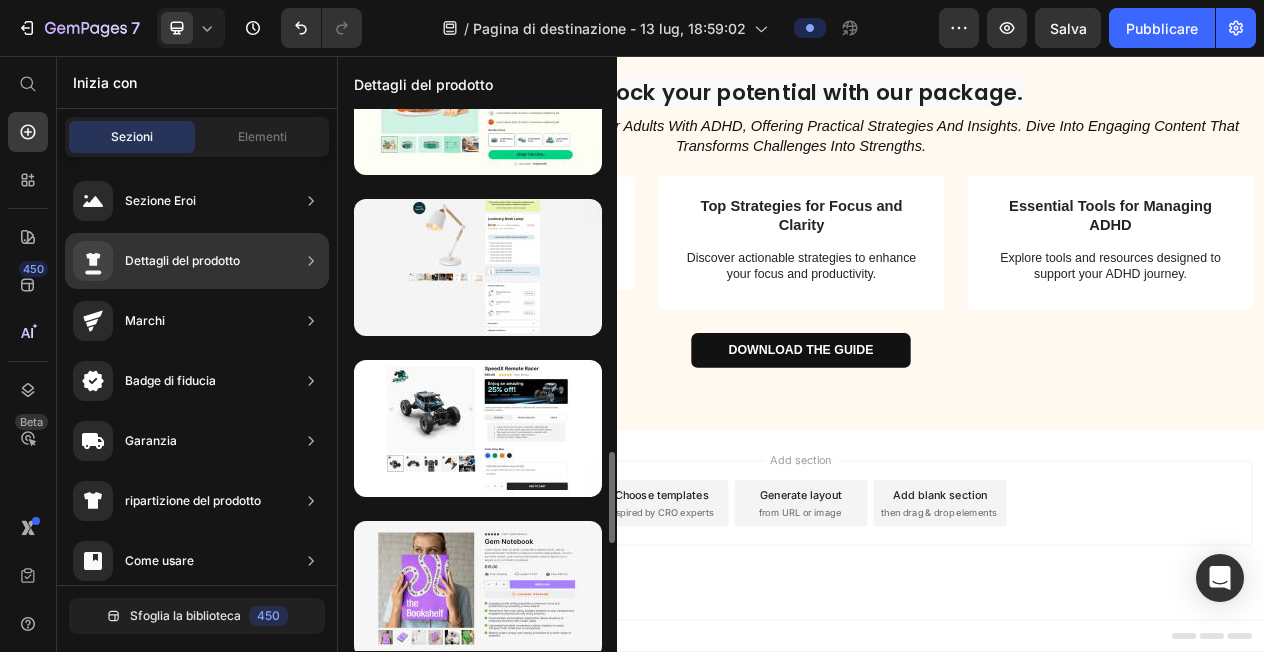 scroll, scrollTop: 1483, scrollLeft: 0, axis: vertical 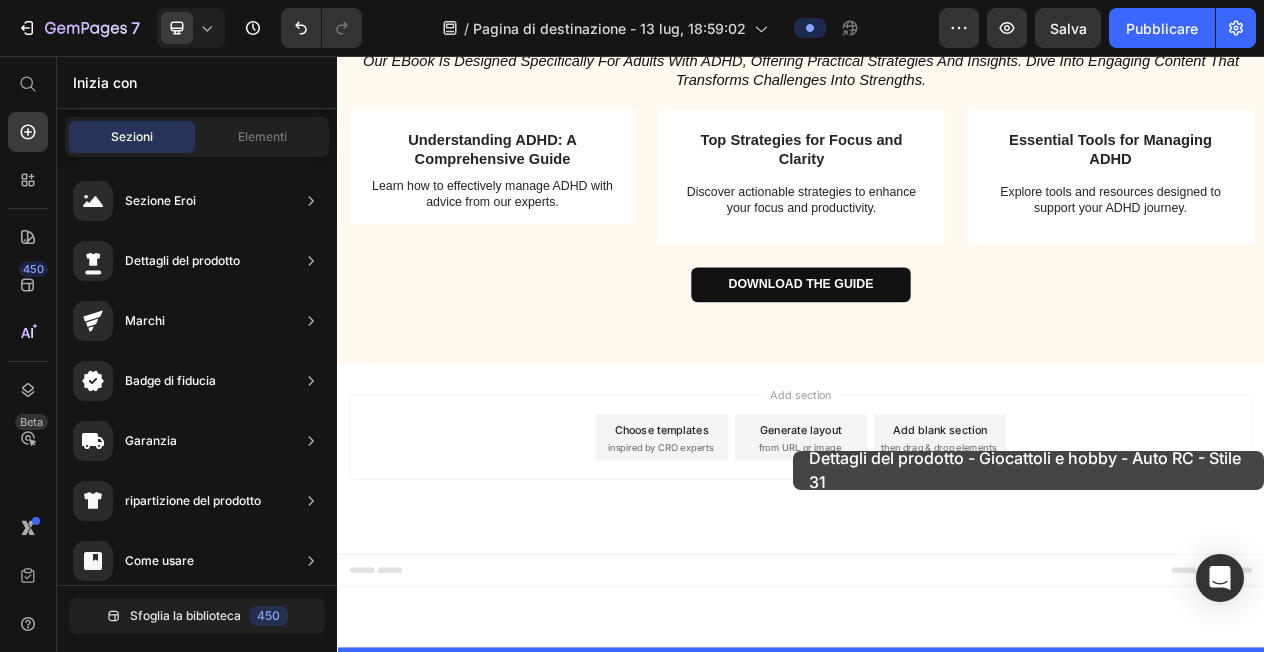drag, startPoint x: 809, startPoint y: 376, endPoint x: 927, endPoint y: 567, distance: 224.51057 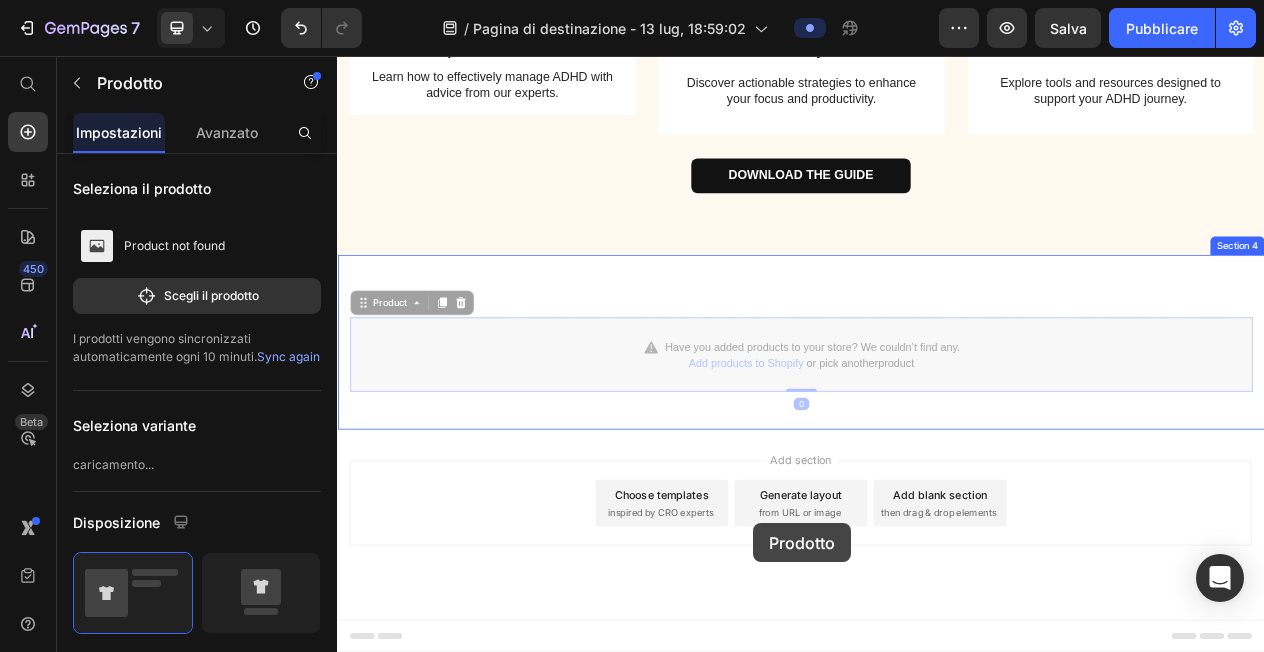 scroll, scrollTop: 1963, scrollLeft: 0, axis: vertical 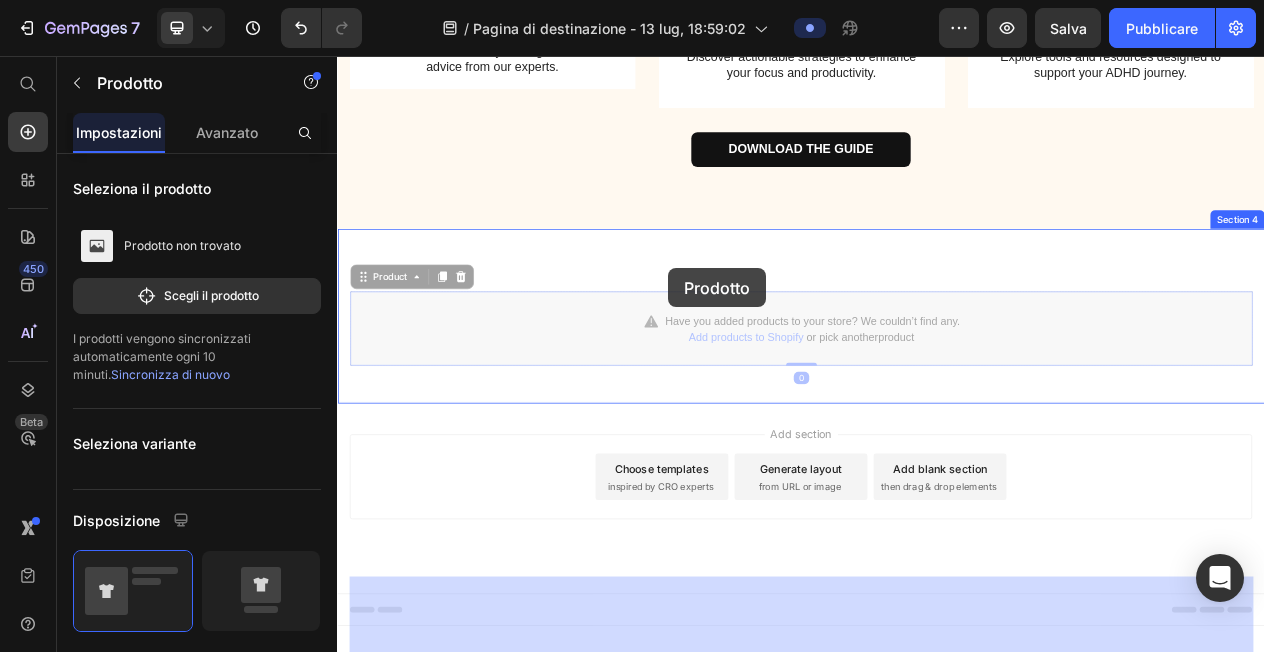 drag, startPoint x: 763, startPoint y: 651, endPoint x: 766, endPoint y: 331, distance: 320.01407 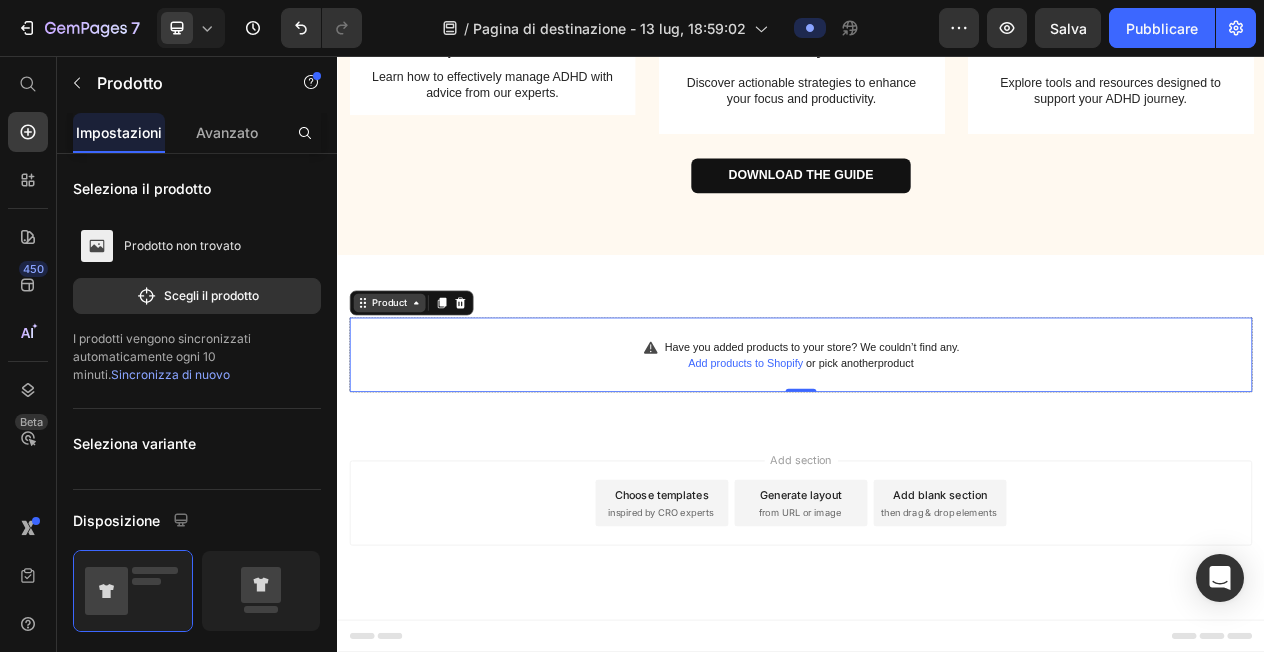 click on "Product" at bounding box center (404, 376) 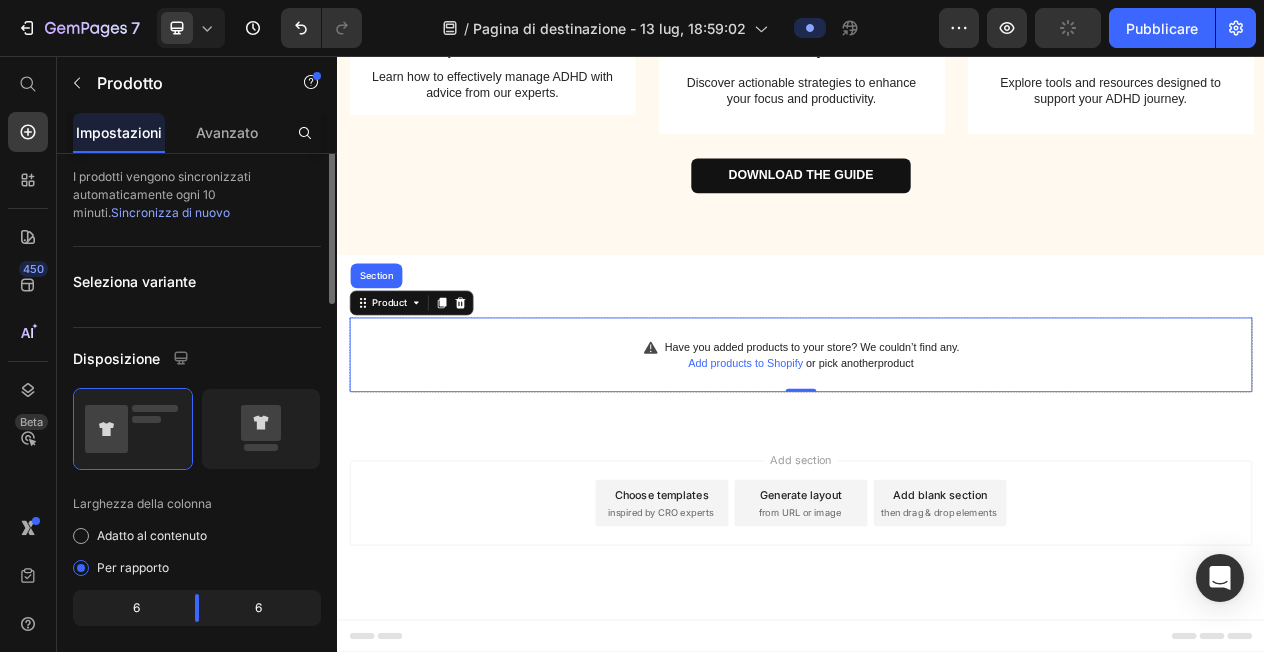 scroll, scrollTop: 192, scrollLeft: 0, axis: vertical 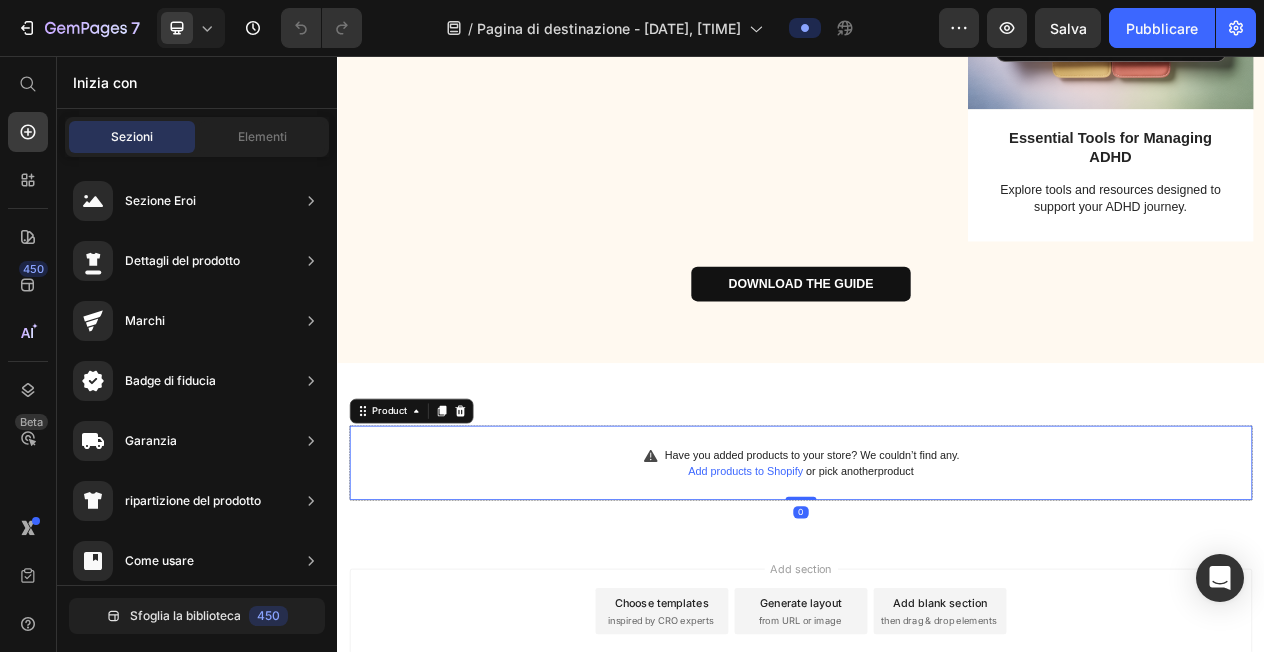 click on "Add products to Shopify   or pick another  product" at bounding box center [937, 594] 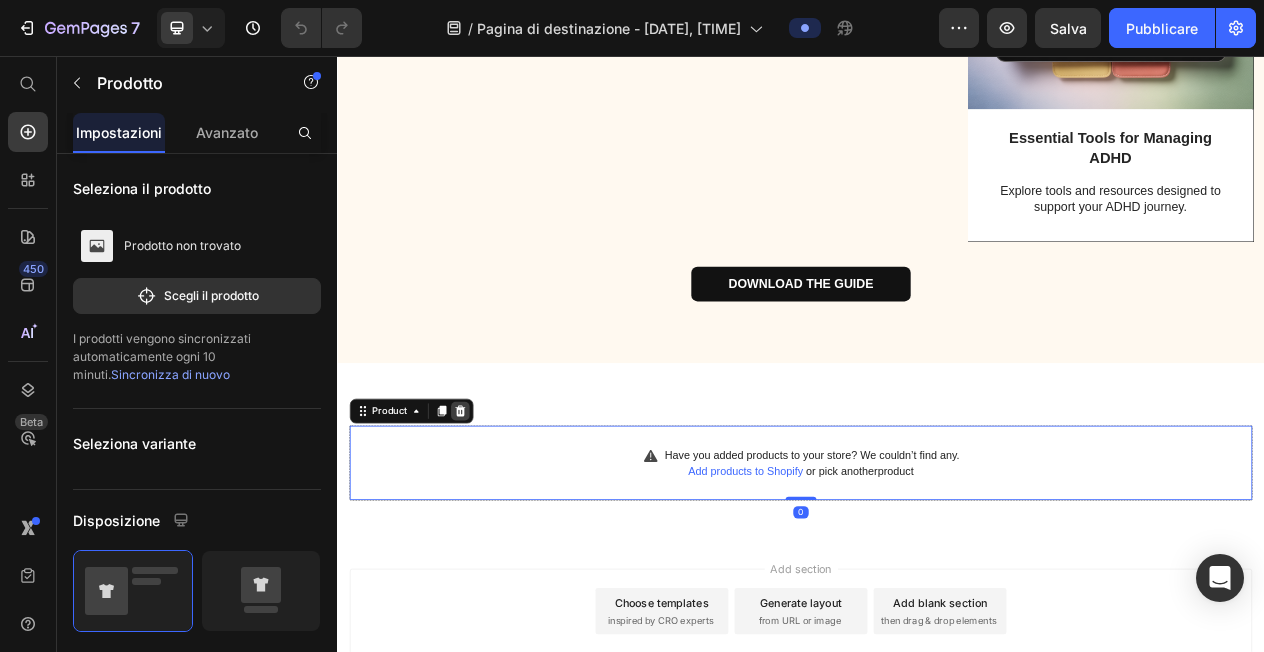 click at bounding box center (496, 516) 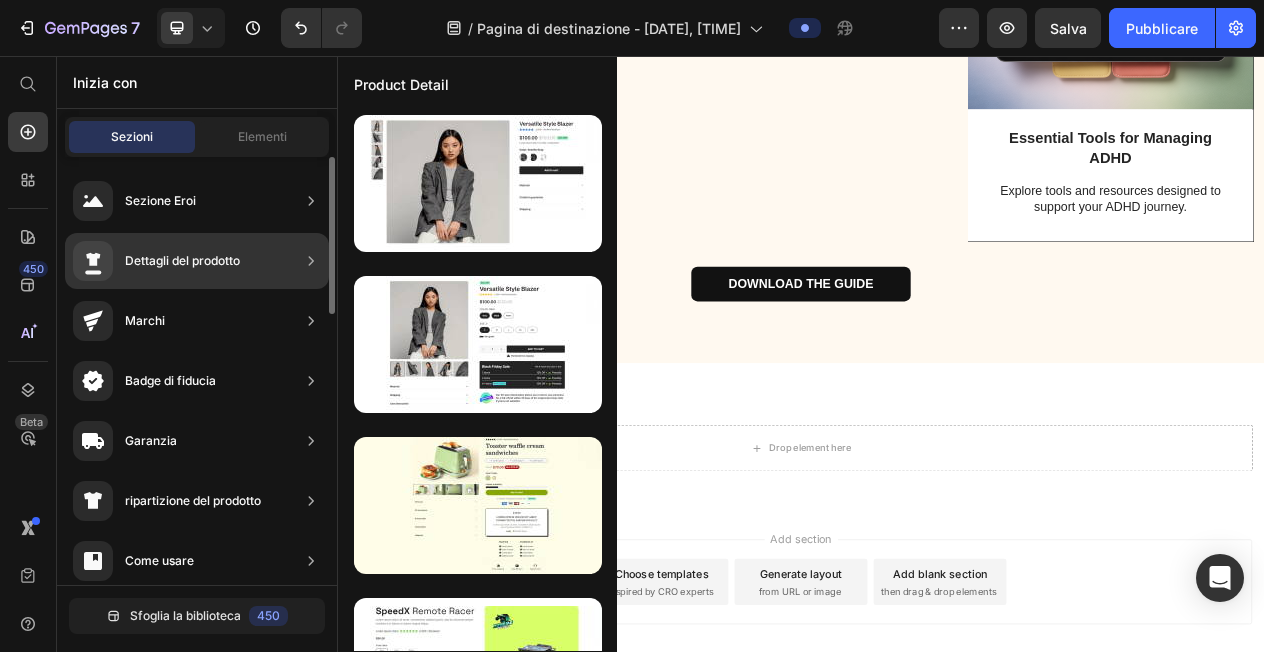 click on "Dettagli del prodotto" 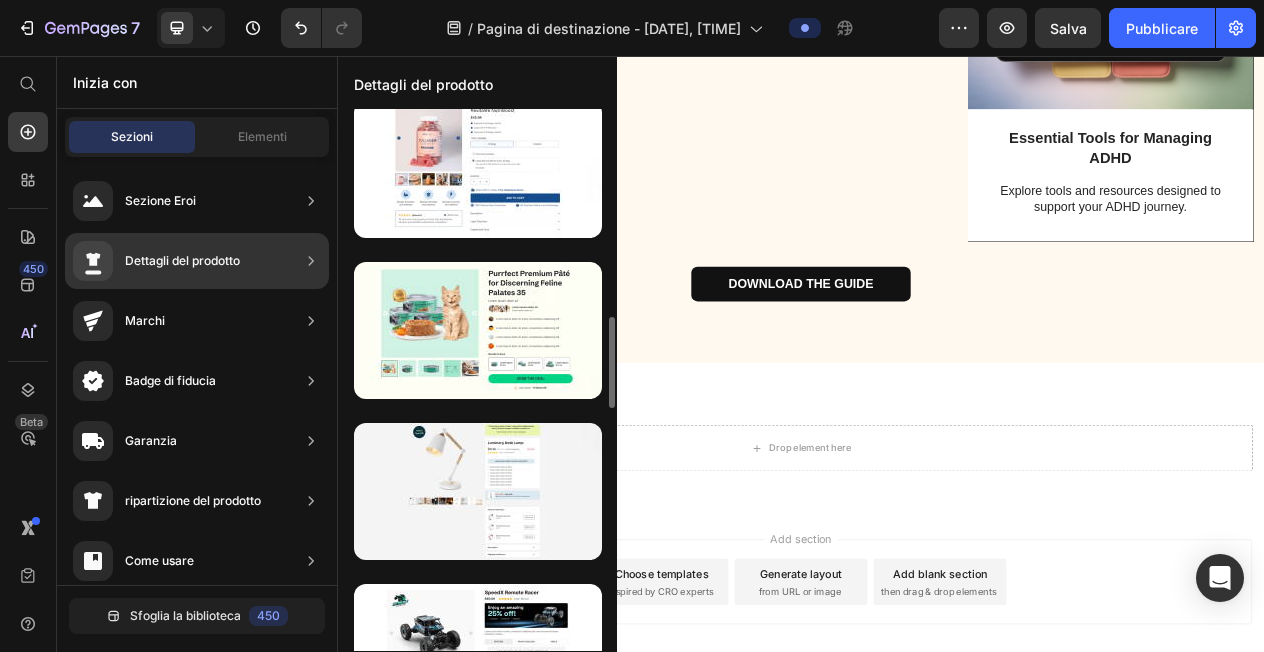 scroll, scrollTop: 1266, scrollLeft: 0, axis: vertical 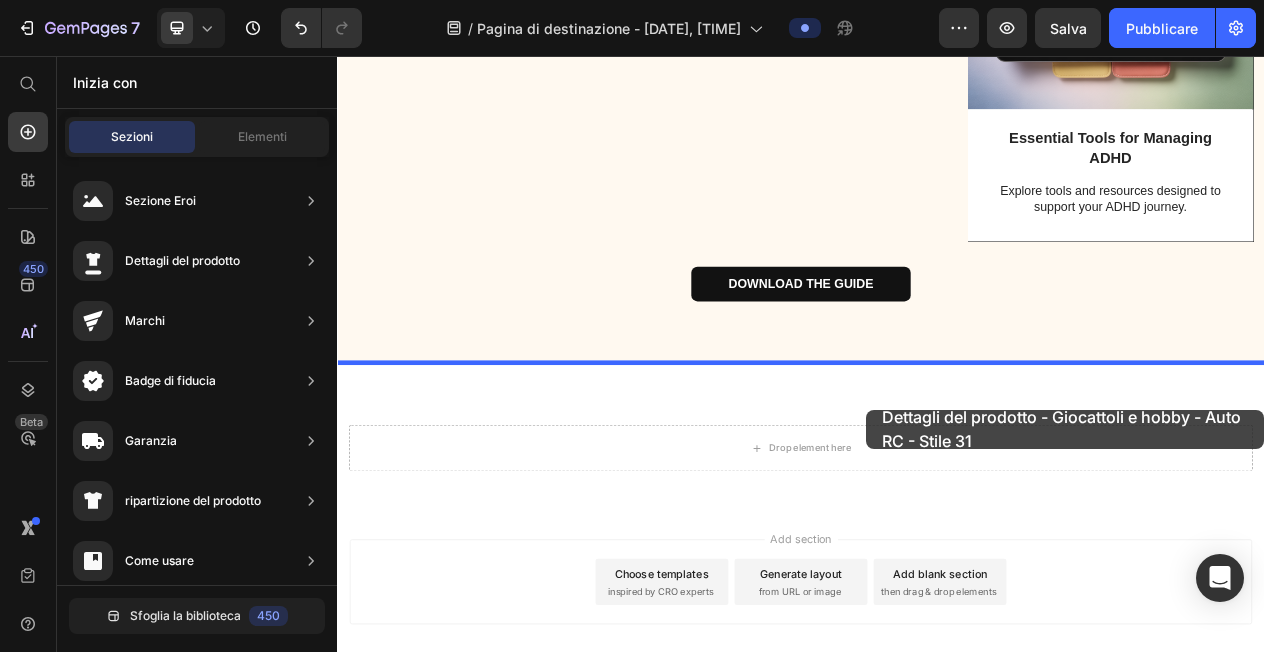 drag, startPoint x: 850, startPoint y: 561, endPoint x: 1017, endPoint y: 510, distance: 174.61386 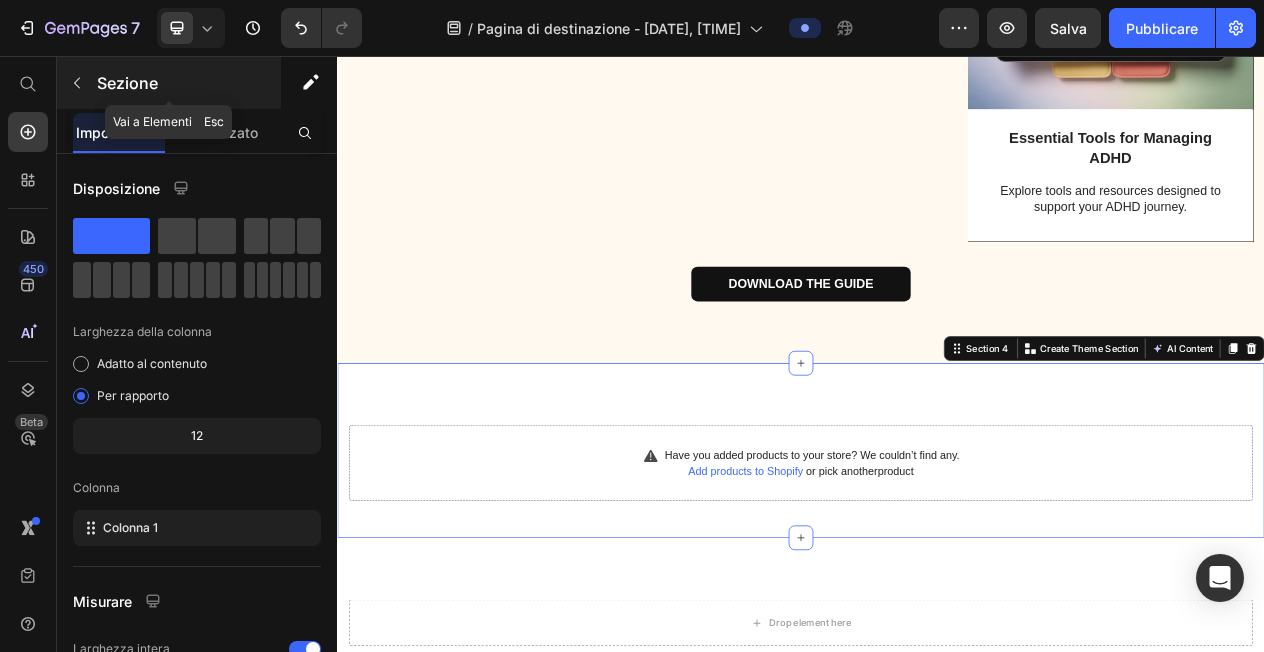 click at bounding box center (77, 83) 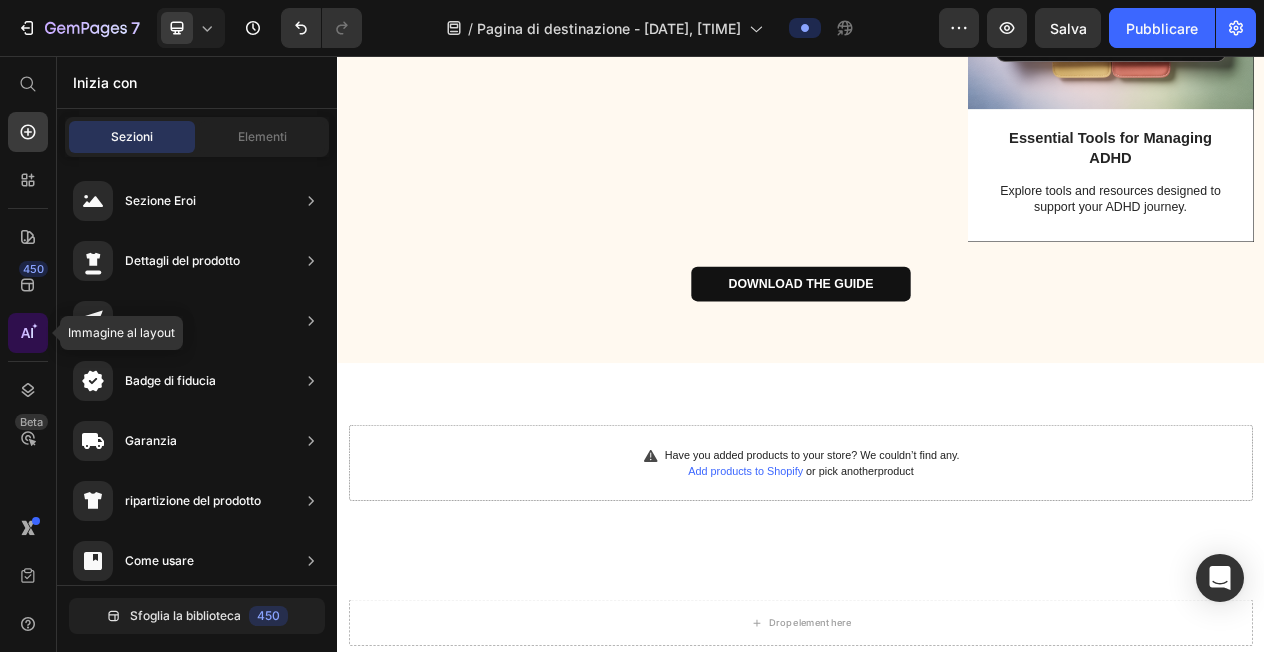 click 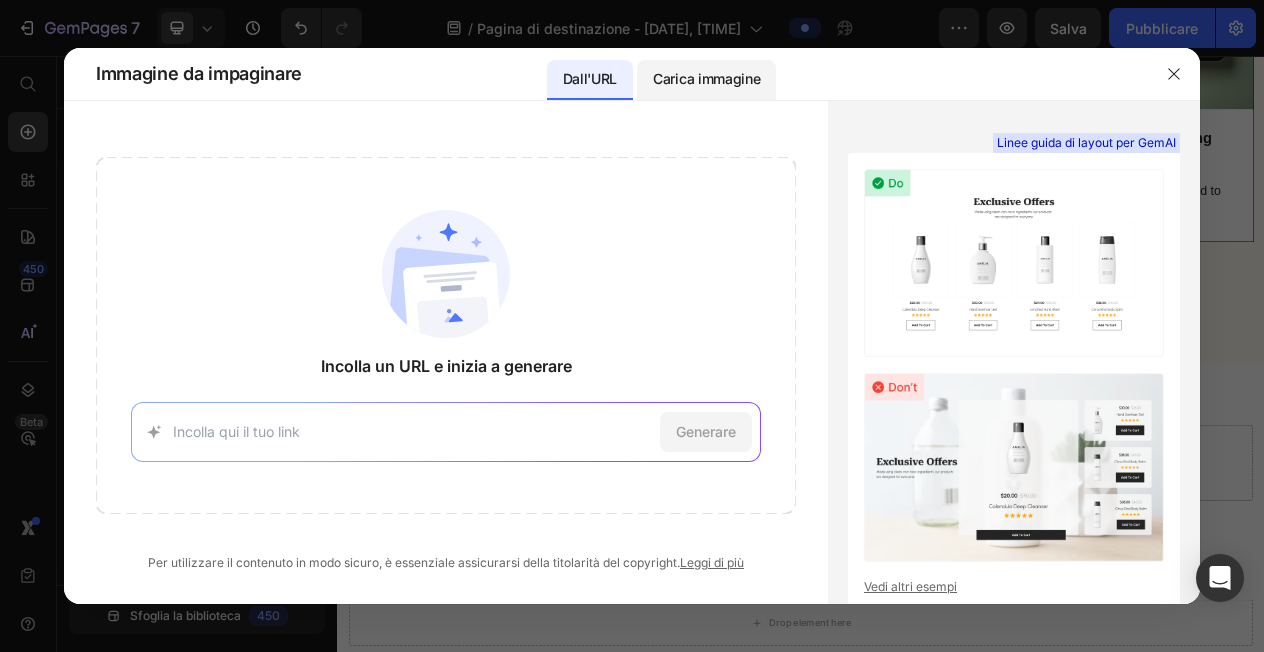 click on "Carica immagine" at bounding box center [706, 79] 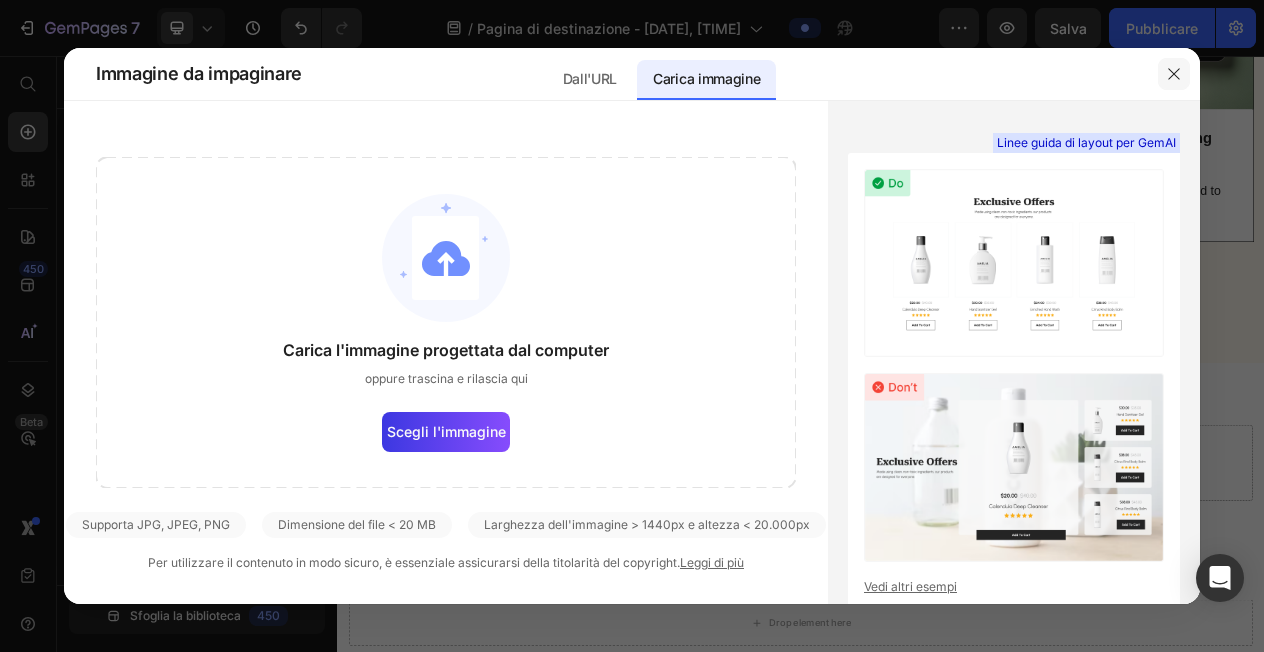 click at bounding box center [1174, 74] 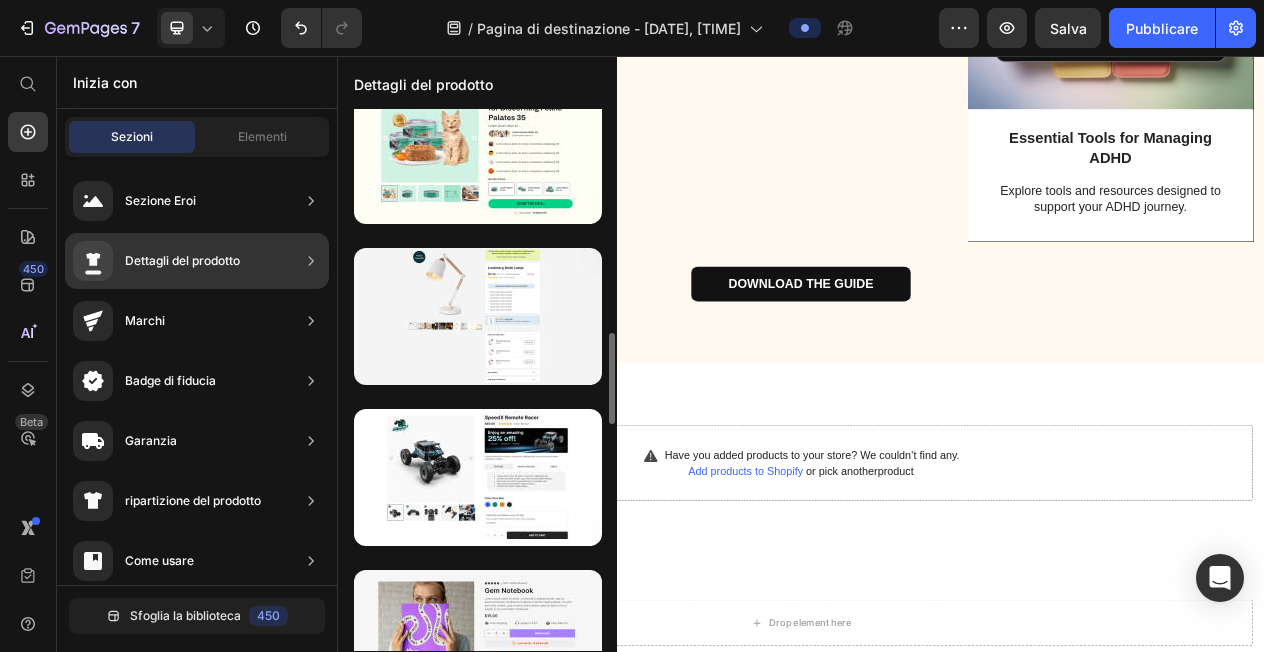 scroll, scrollTop: 1318, scrollLeft: 0, axis: vertical 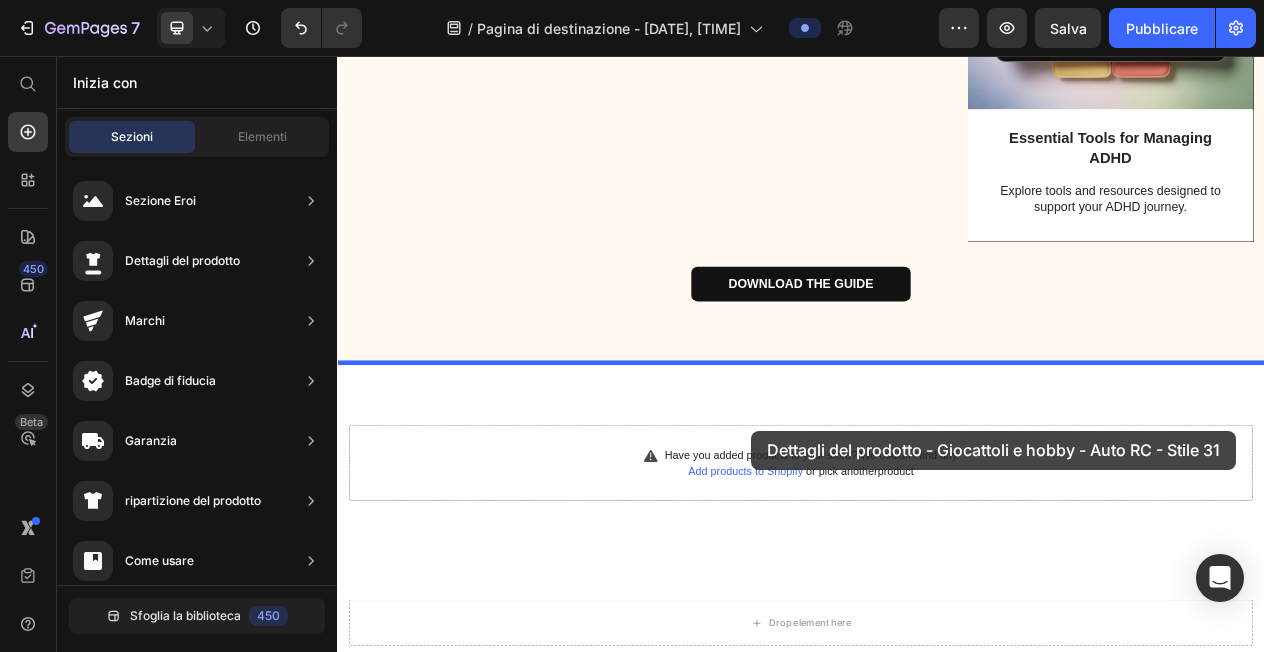drag, startPoint x: 787, startPoint y: 557, endPoint x: 872, endPoint y: 524, distance: 91.18114 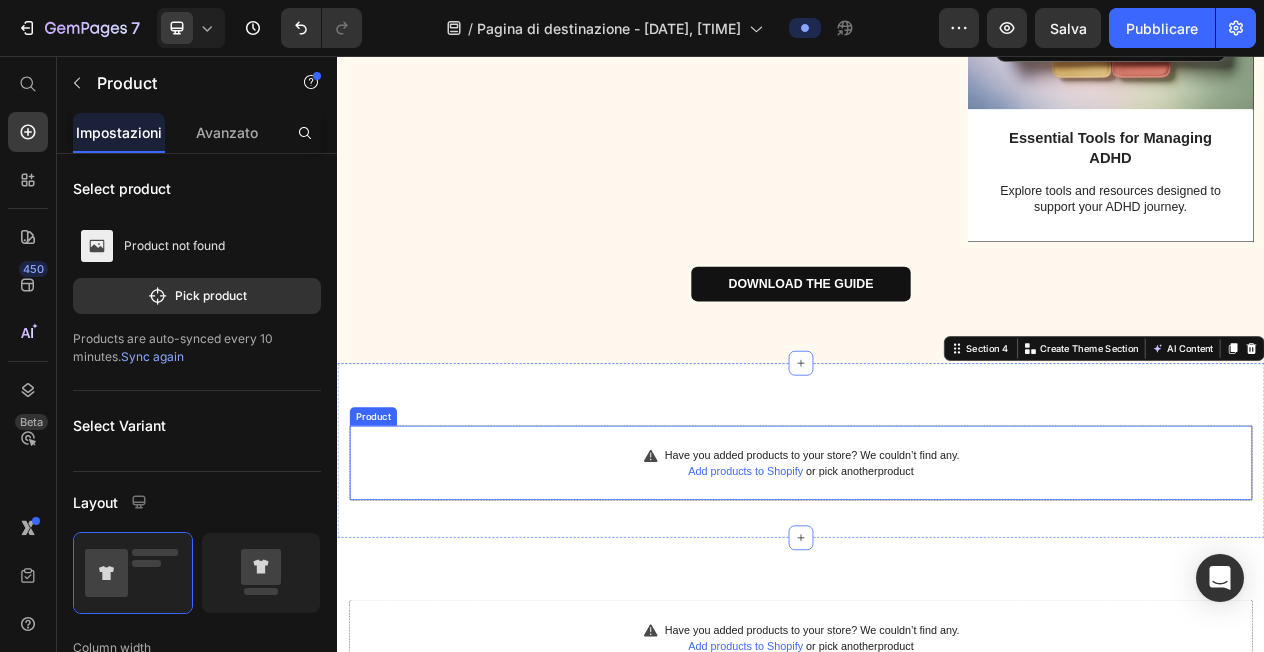 click on "Have you added products to your store? We couldn’t find any. Add products to Shopify   or pick another  product Product" at bounding box center [937, 583] 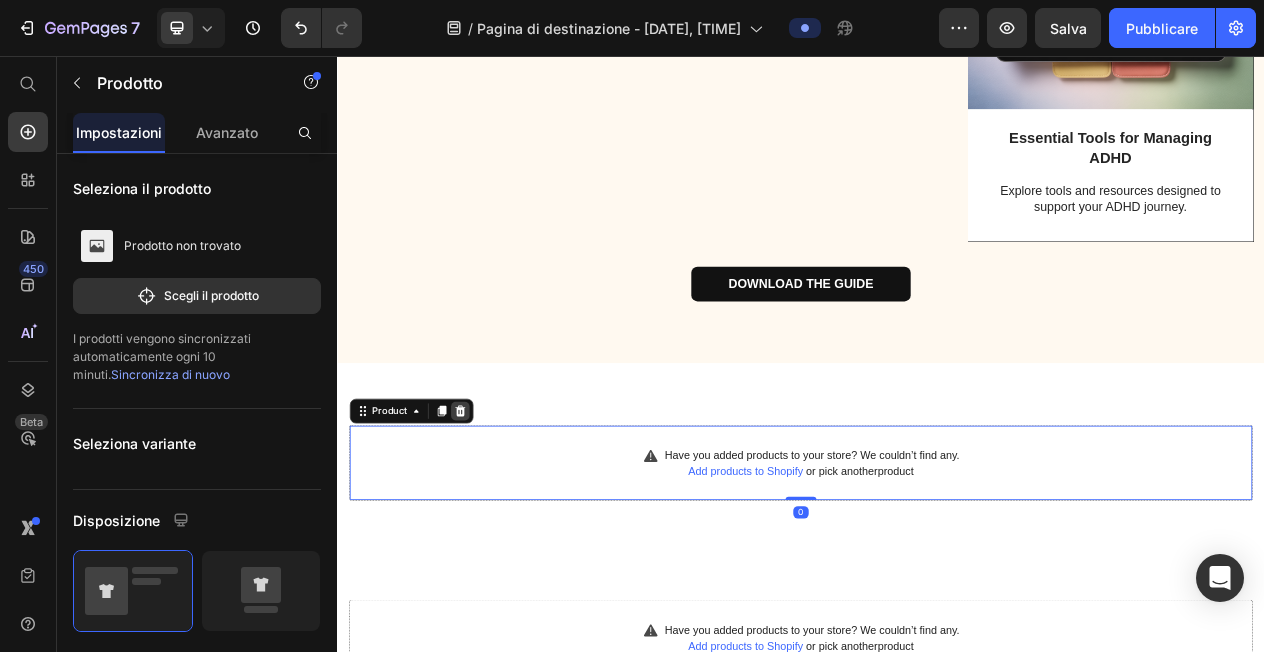 click 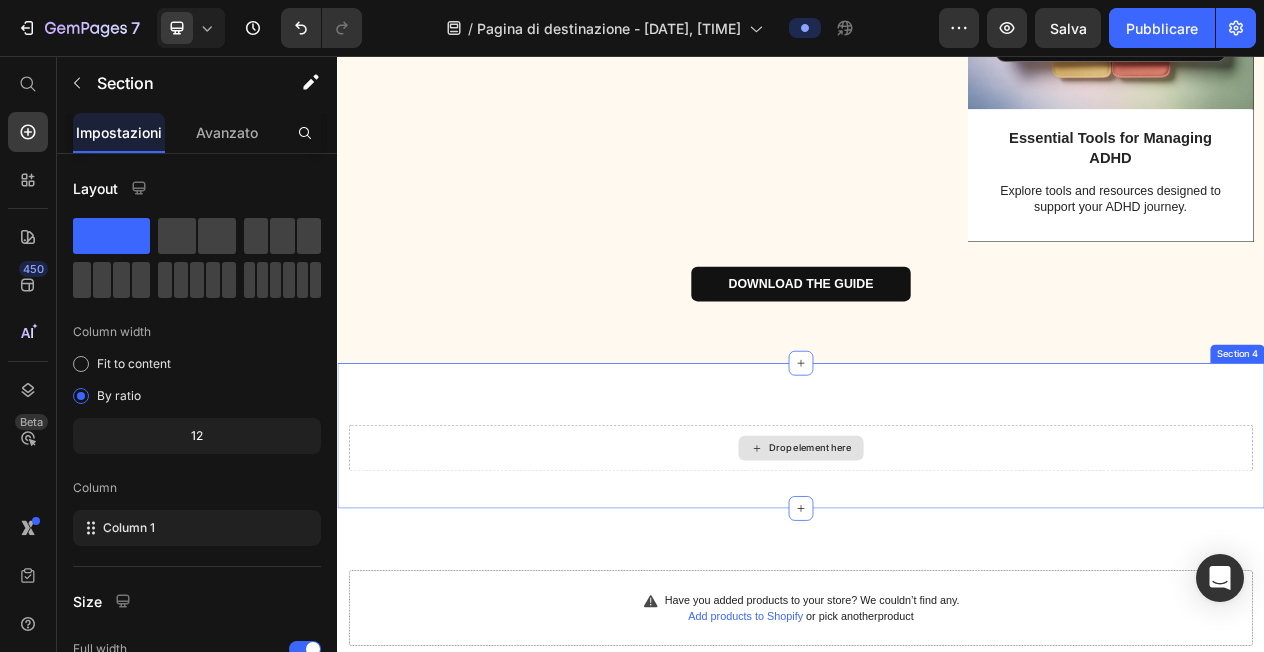 click on "Drop element here" at bounding box center (937, 564) 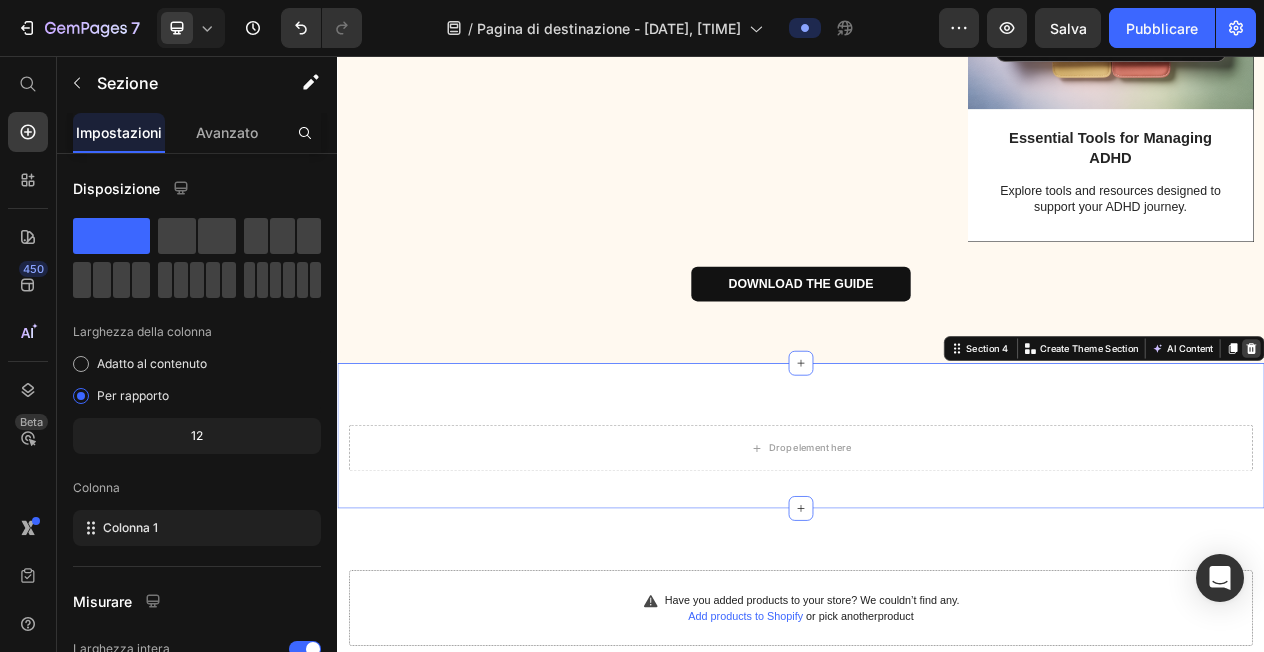 click 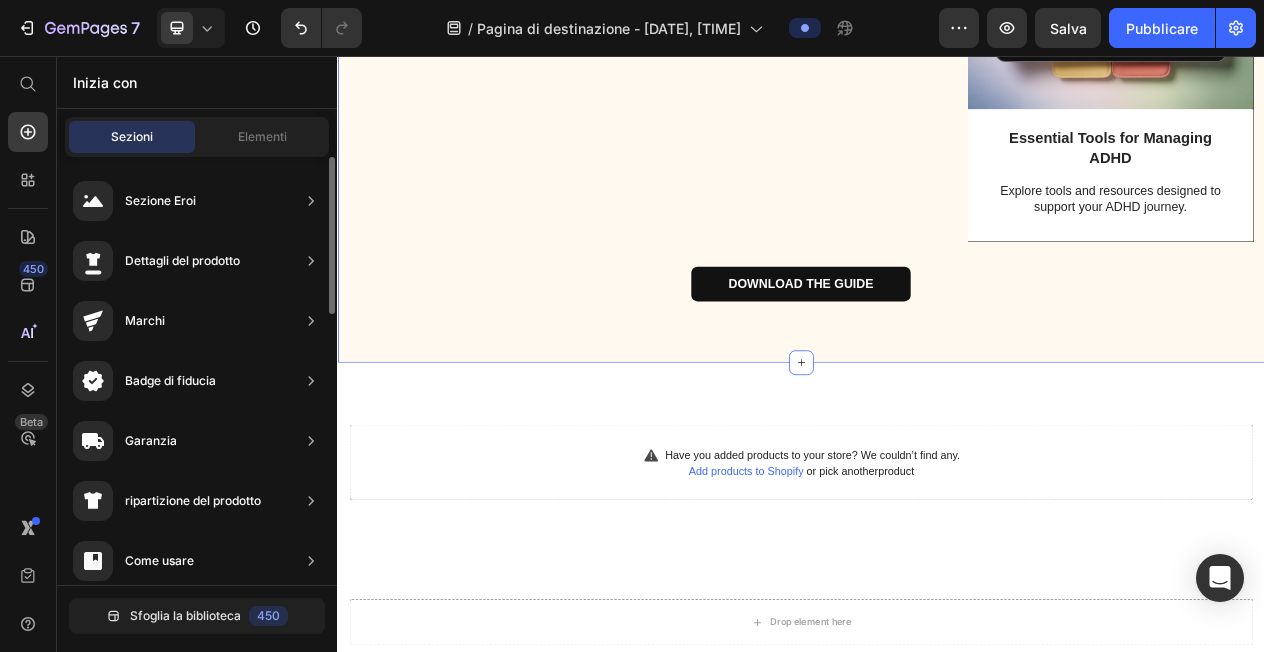 scroll, scrollTop: 412, scrollLeft: 0, axis: vertical 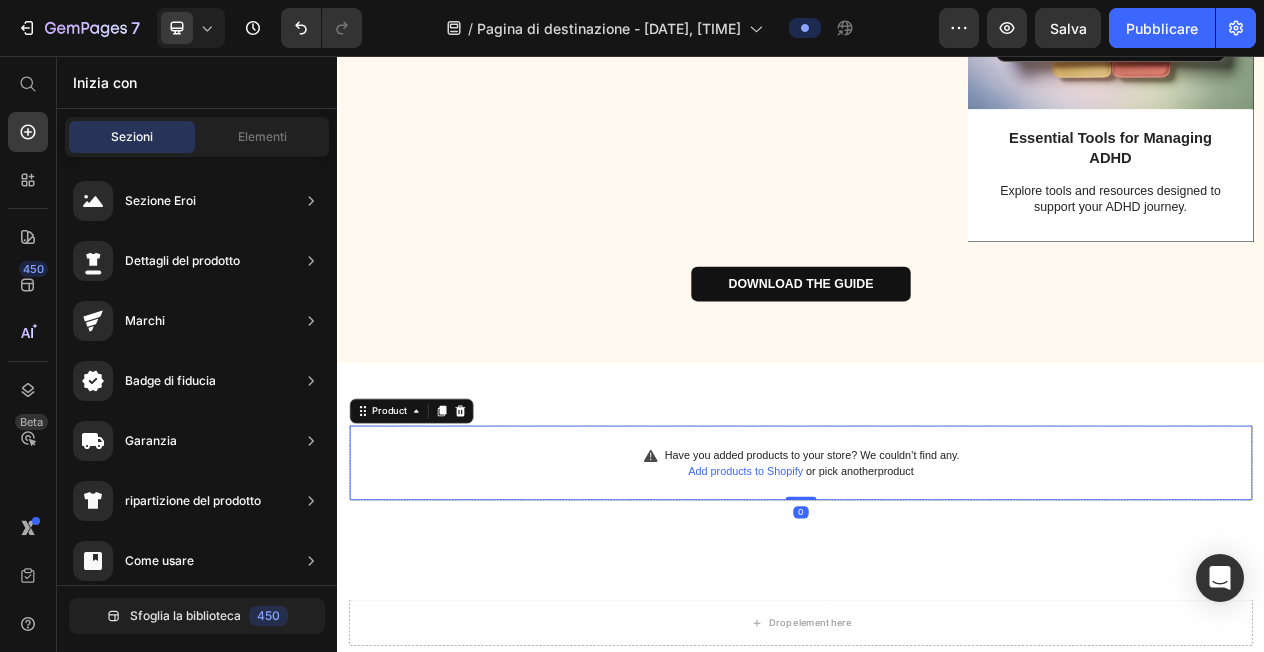 click on "Have you added products to your store? We couldn’t find any. Add products to Shopify   or pick another  product Product   0" at bounding box center [937, 583] 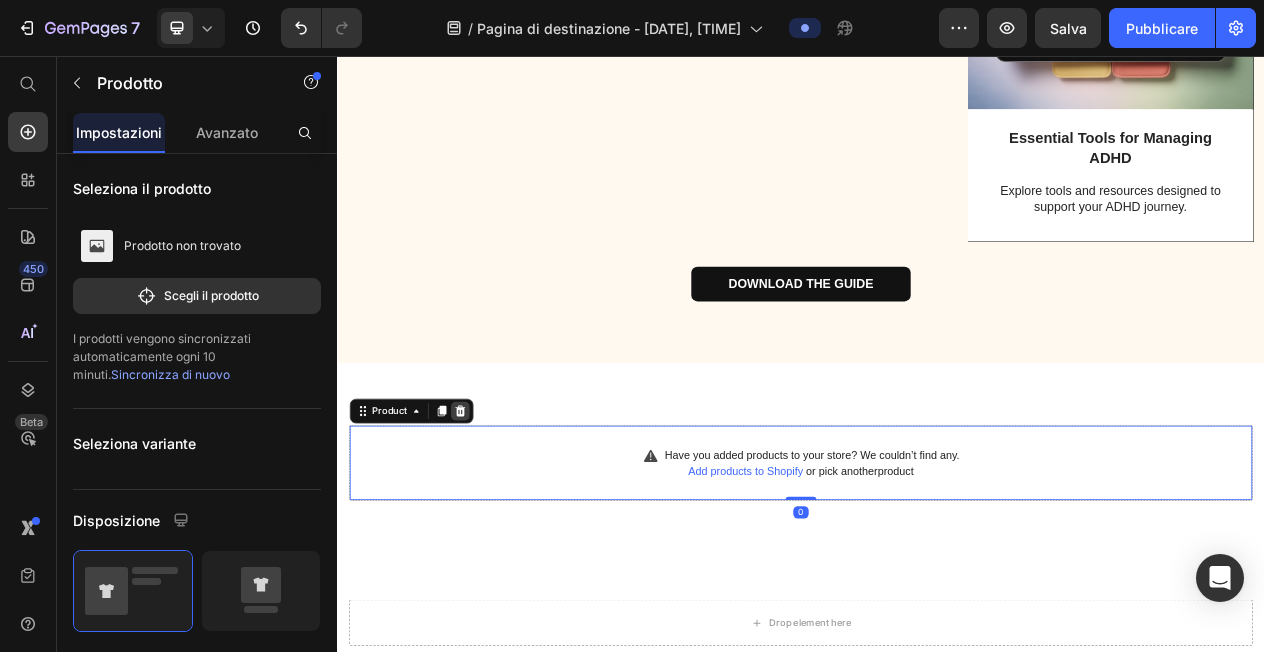 click 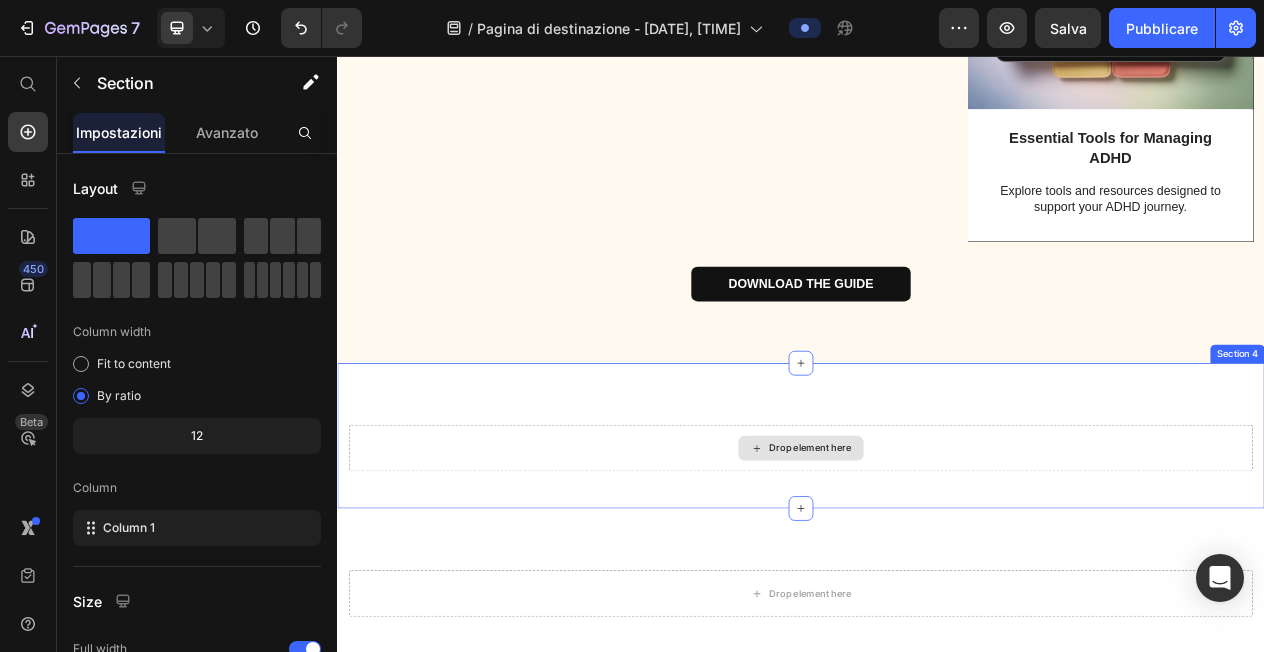 click on "Drop element here" at bounding box center [937, 564] 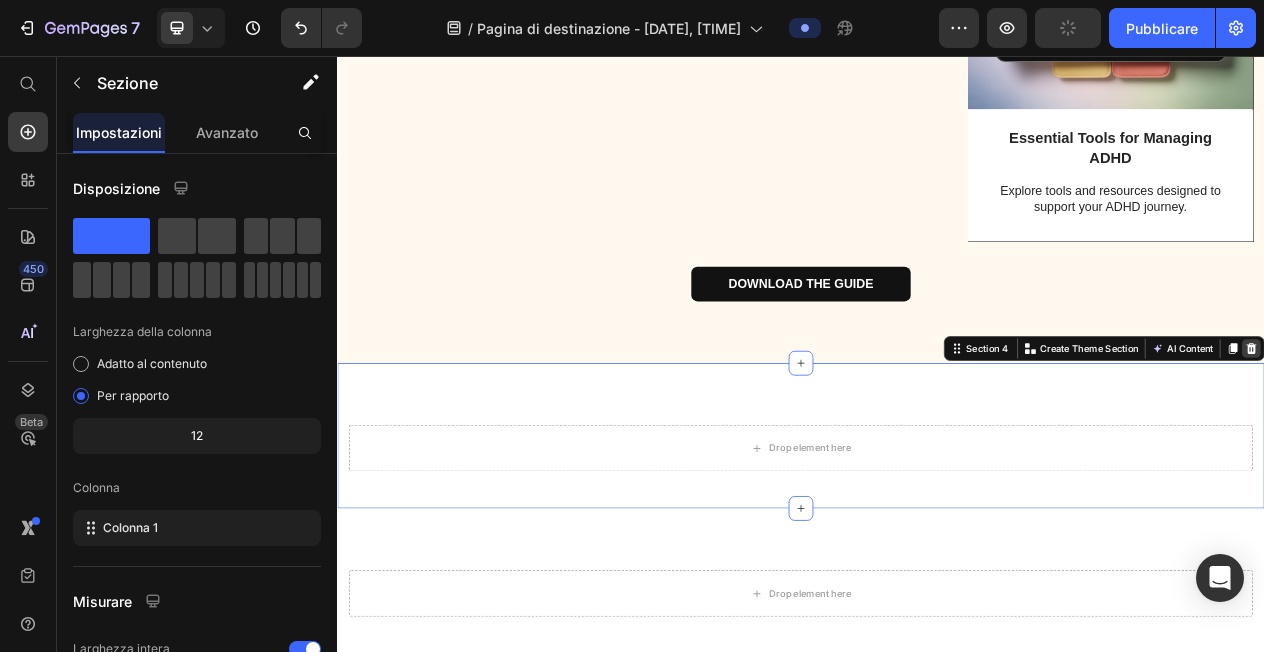 click 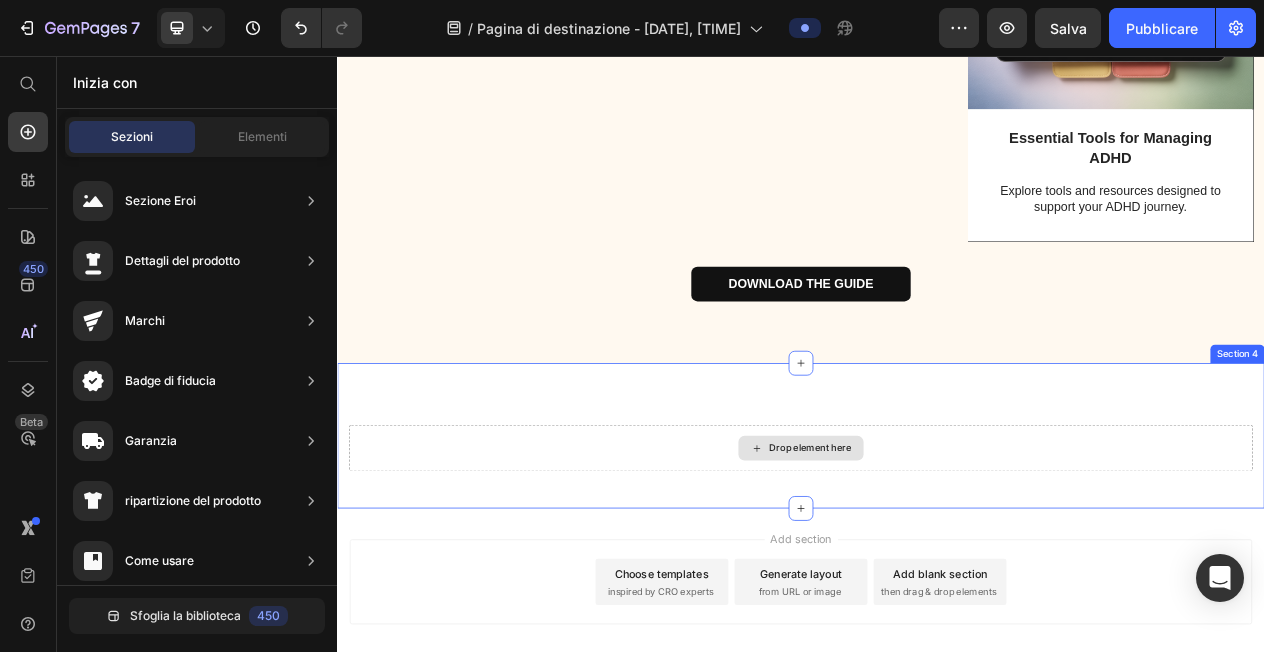 click on "Drop element here" at bounding box center (937, 564) 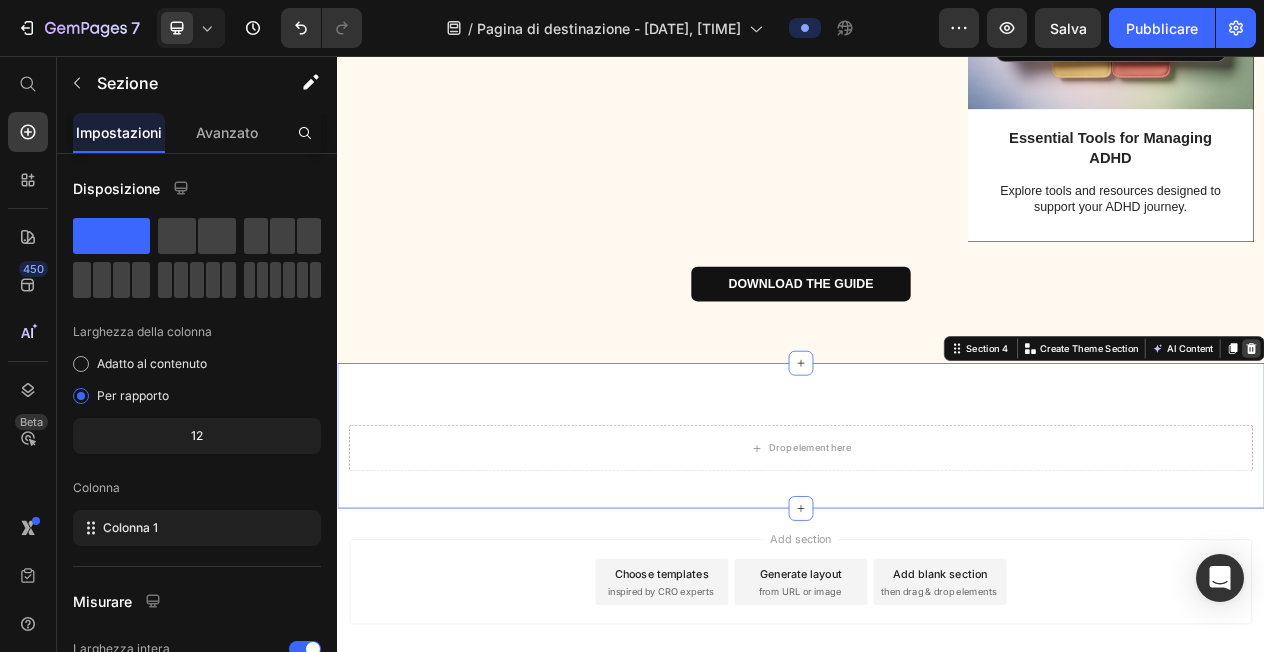 click 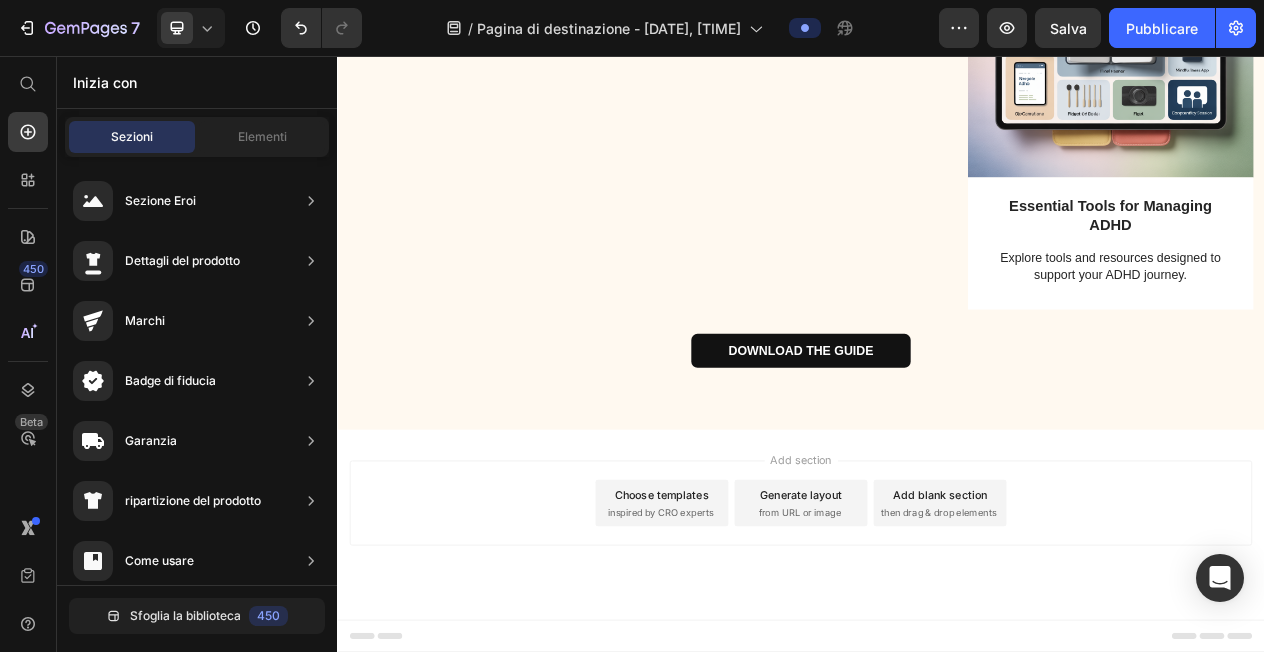 click on "Choose templates inspired by CRO experts" at bounding box center [757, 635] 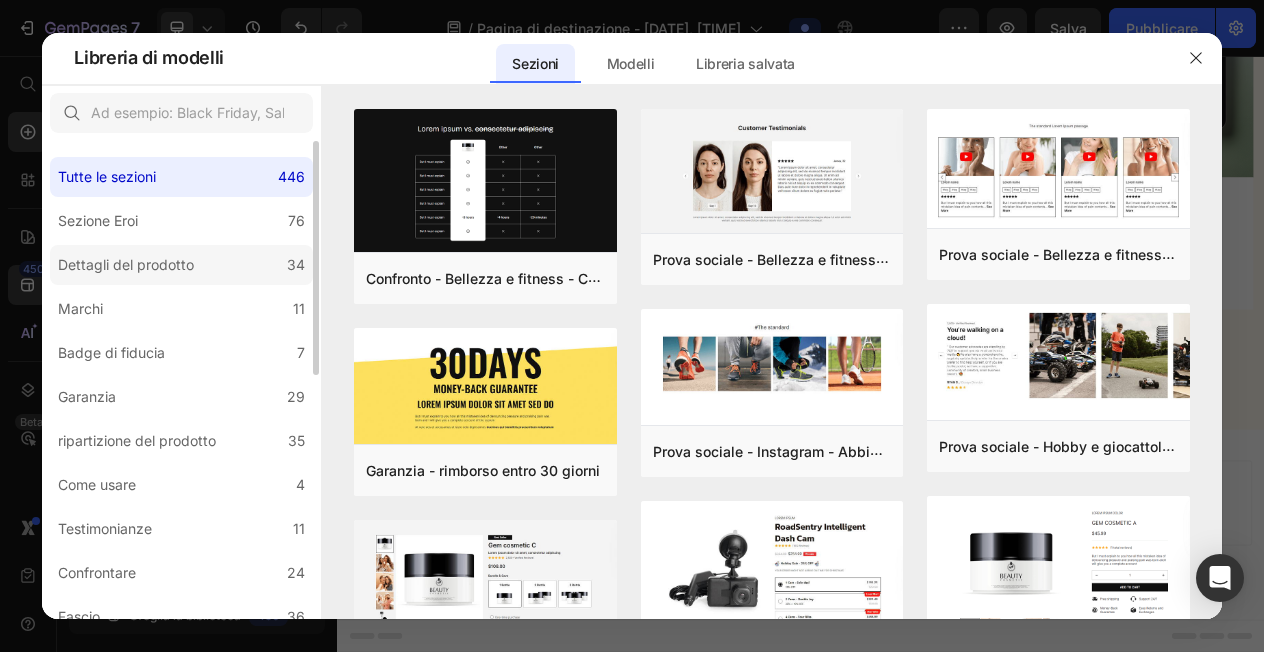 click on "Dettagli del prodotto 34" 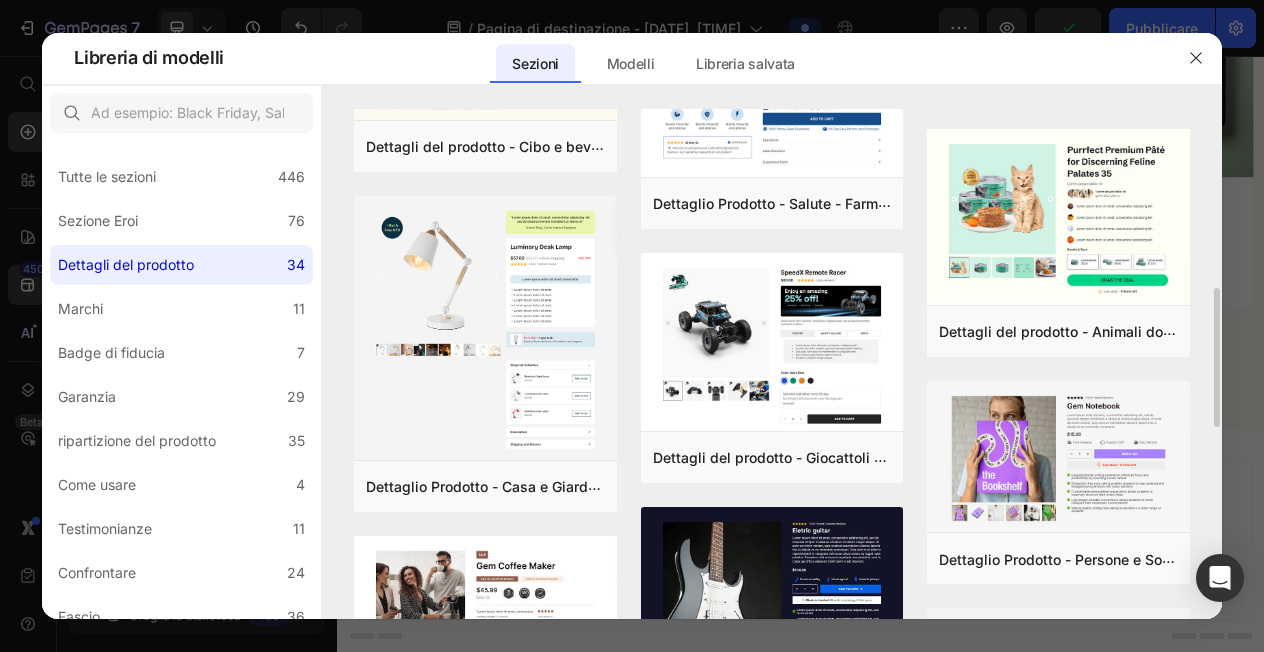 scroll, scrollTop: 701, scrollLeft: 0, axis: vertical 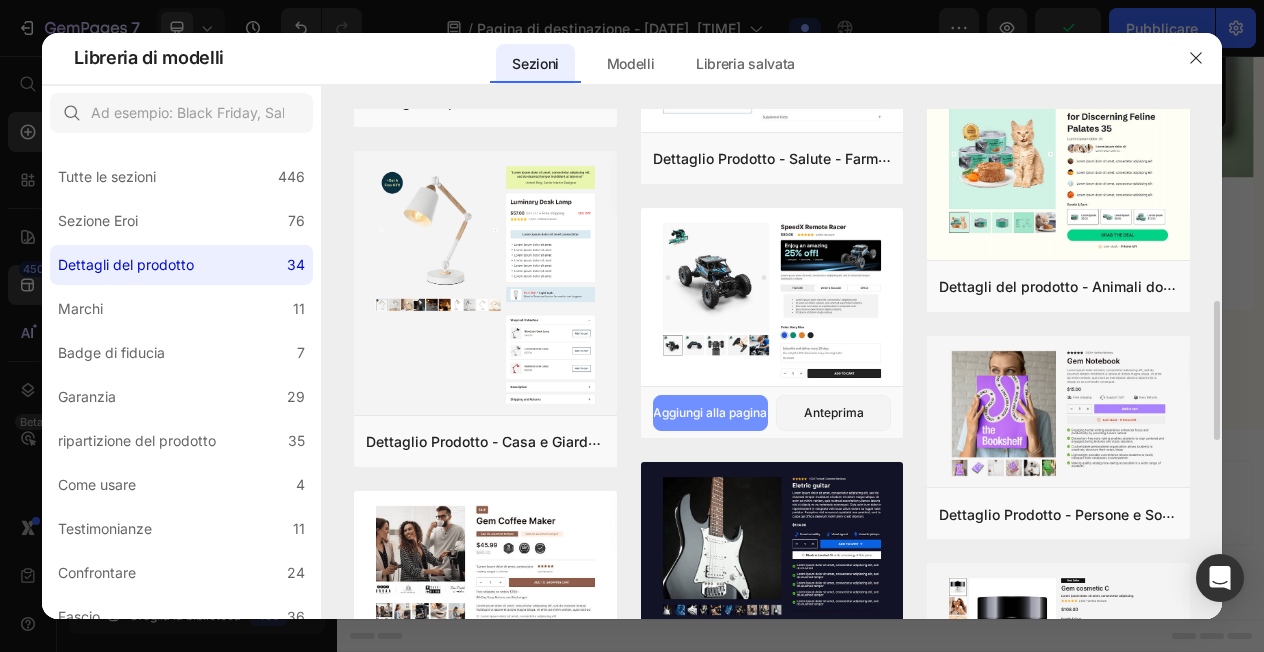 click on "Aggiungi alla pagina" at bounding box center [710, 412] 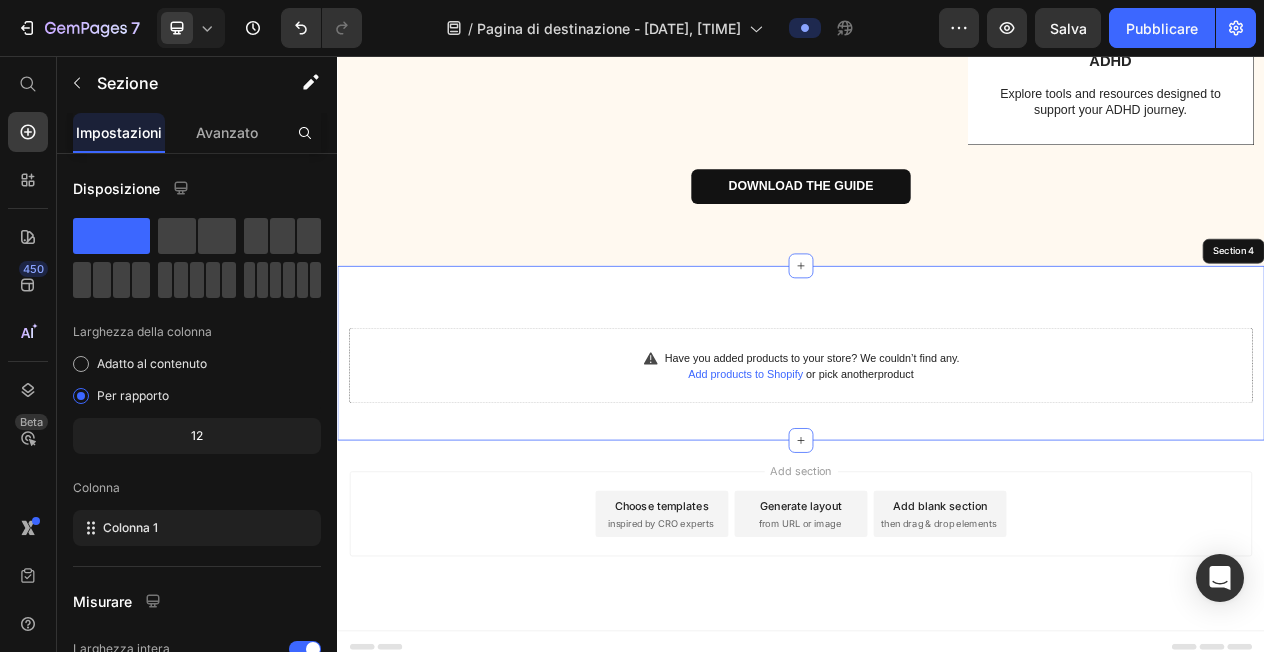 scroll, scrollTop: 1963, scrollLeft: 0, axis: vertical 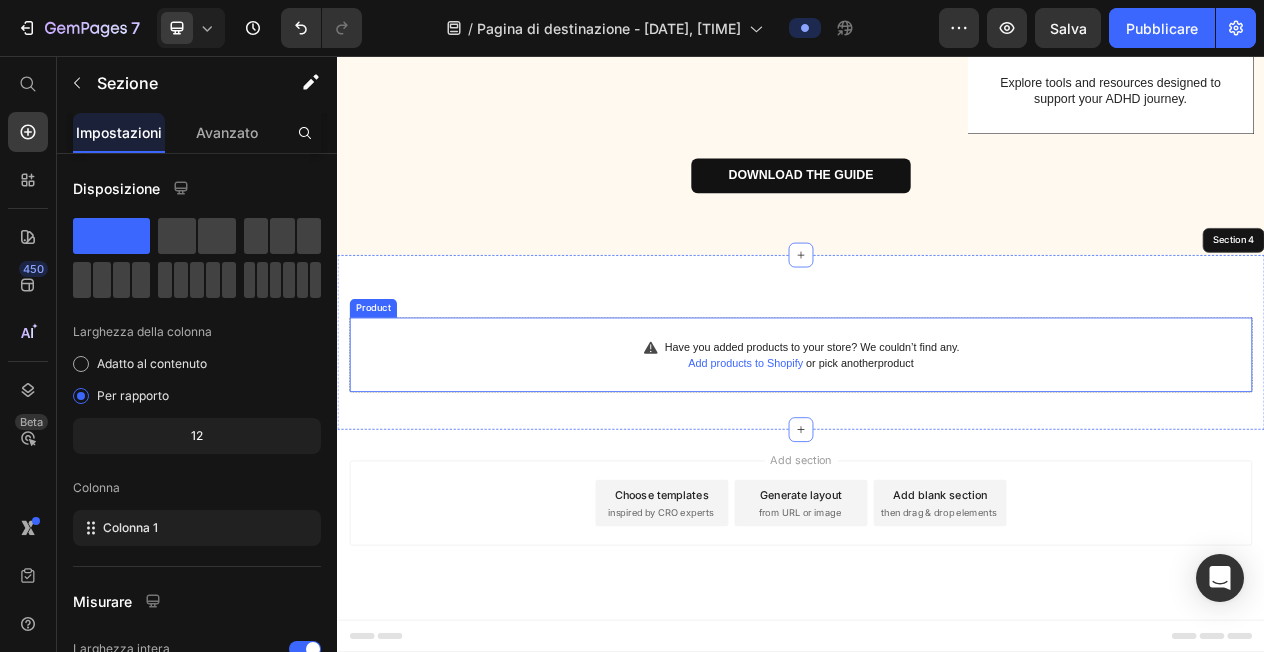 click on "Have you added products to your store? We couldn’t find any. Add products to Shopify   or pick another  product Product" at bounding box center (937, 443) 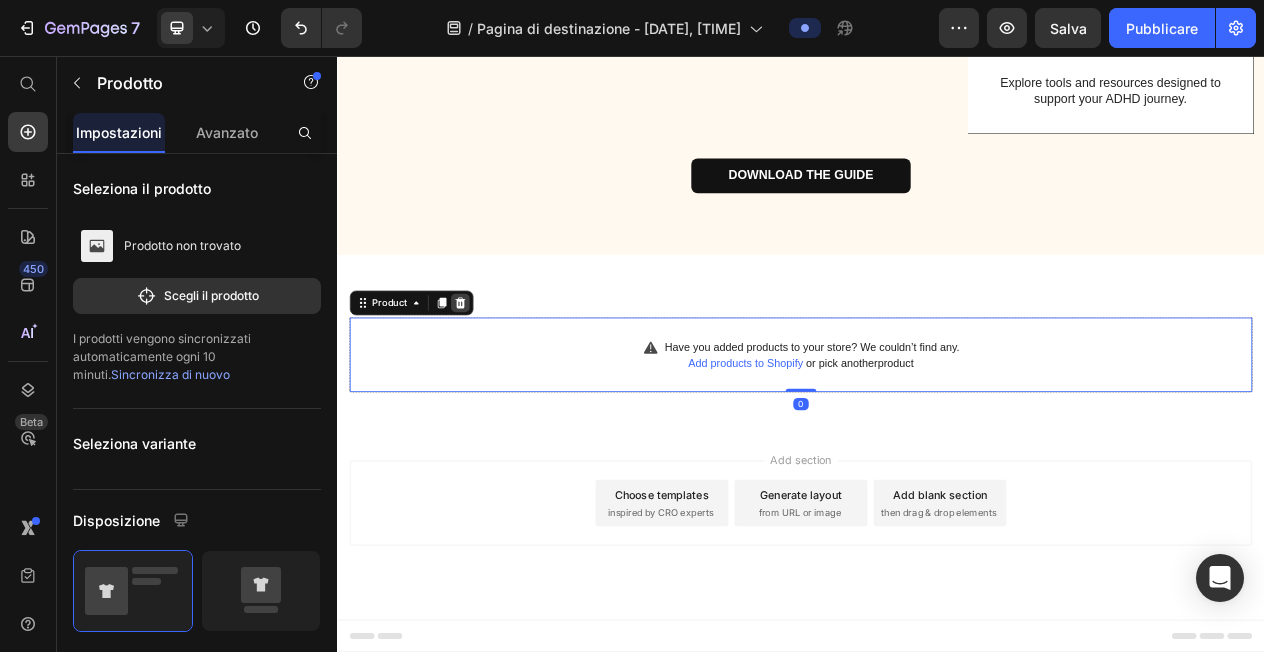 click at bounding box center [496, 376] 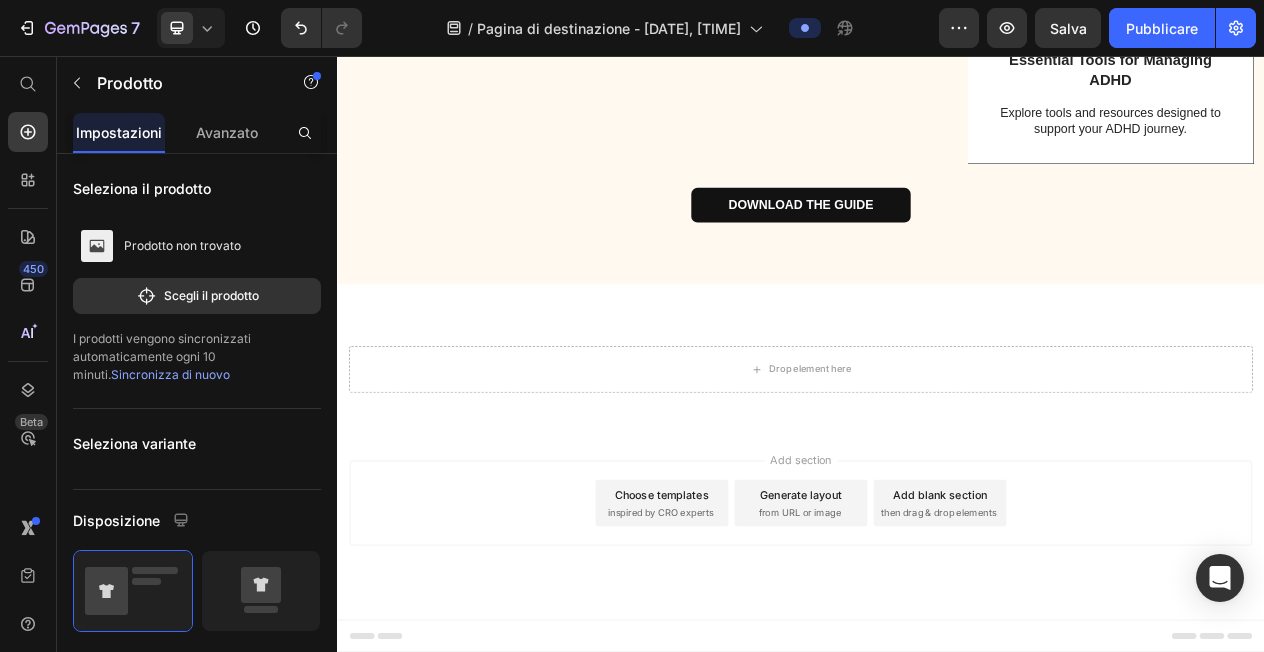 scroll, scrollTop: 1925, scrollLeft: 0, axis: vertical 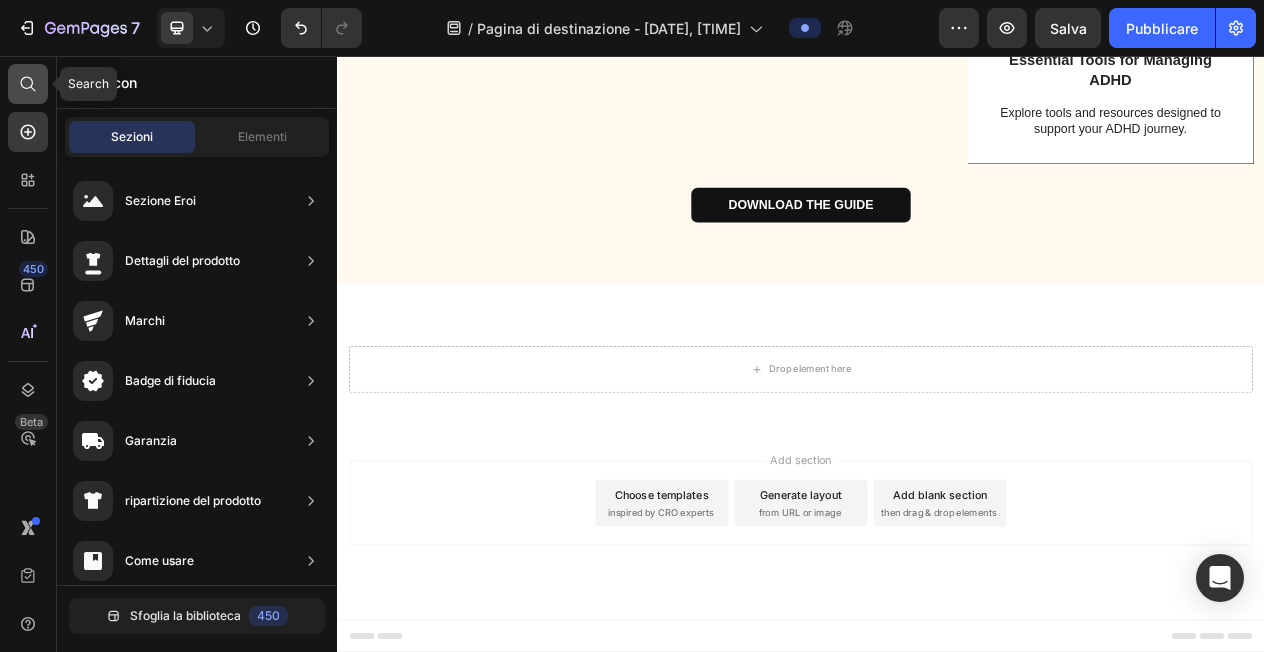 click 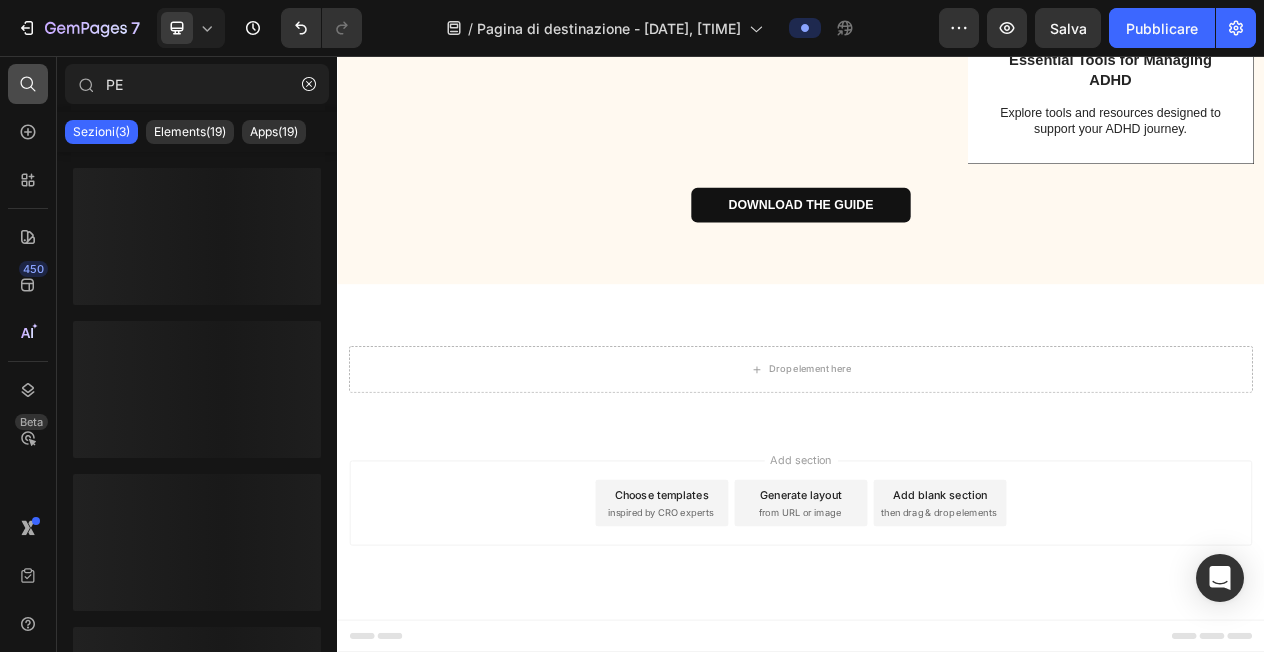 type on "P" 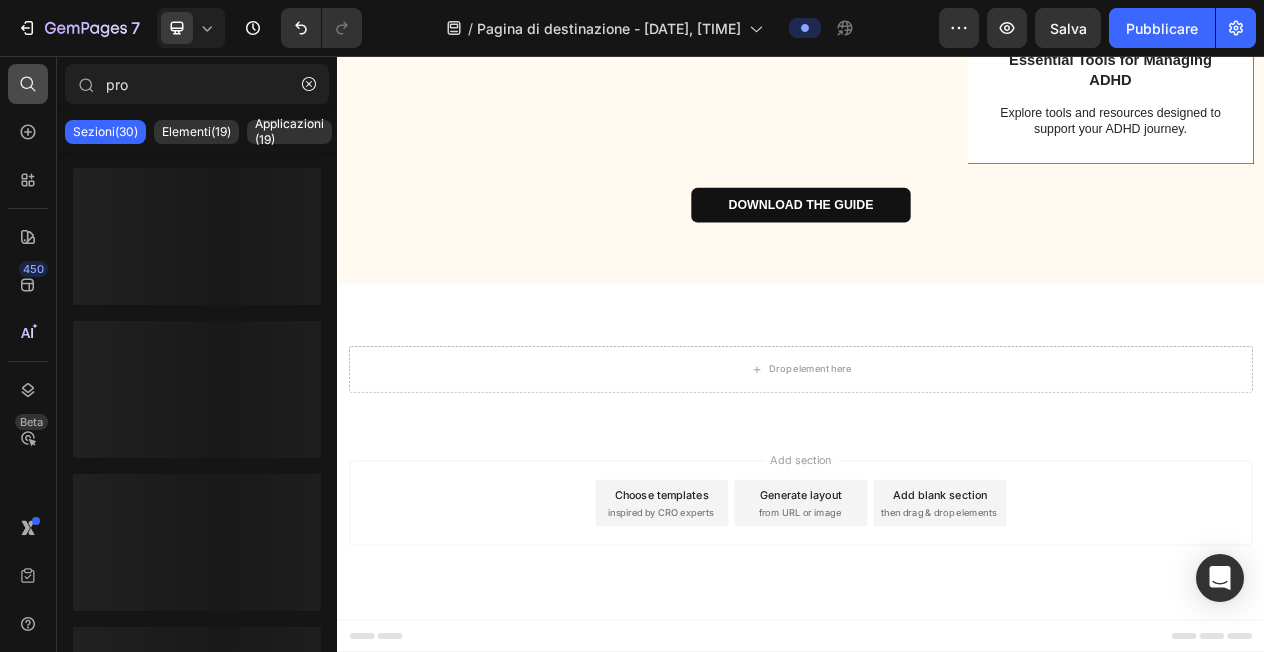 type on "prod" 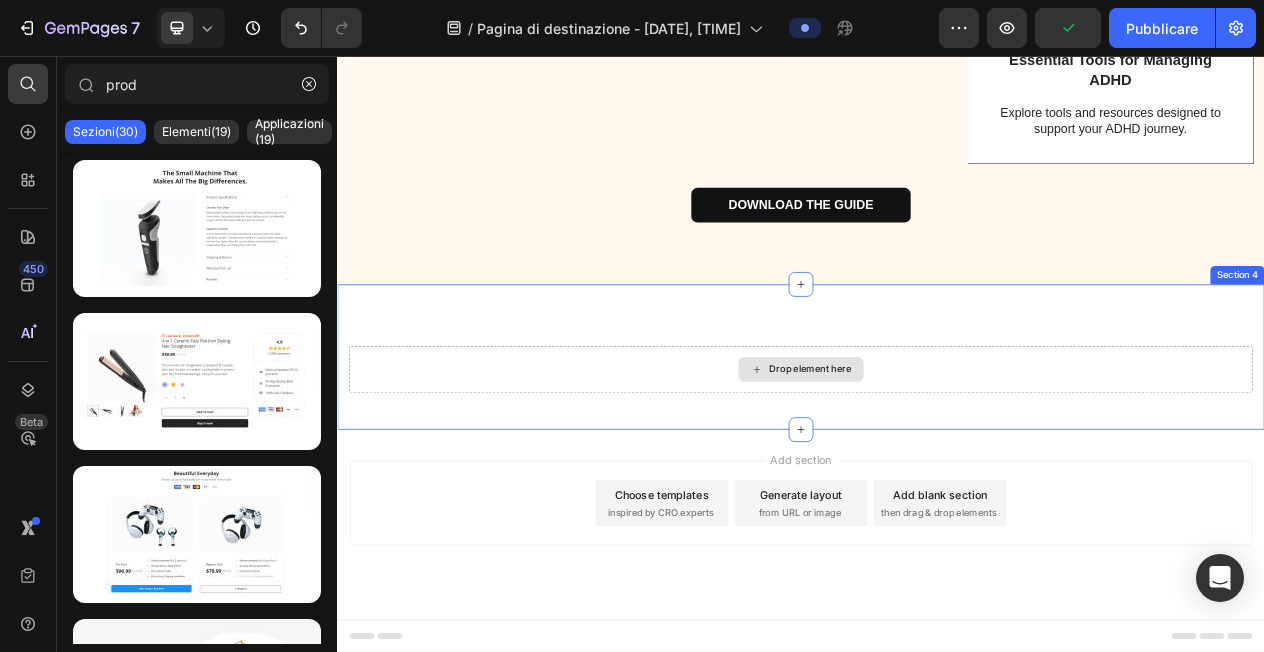 click on "Add section Choose templates inspired by CRO experts Generate layout from URL or image Add blank section then drag & drop elements" at bounding box center [937, 635] 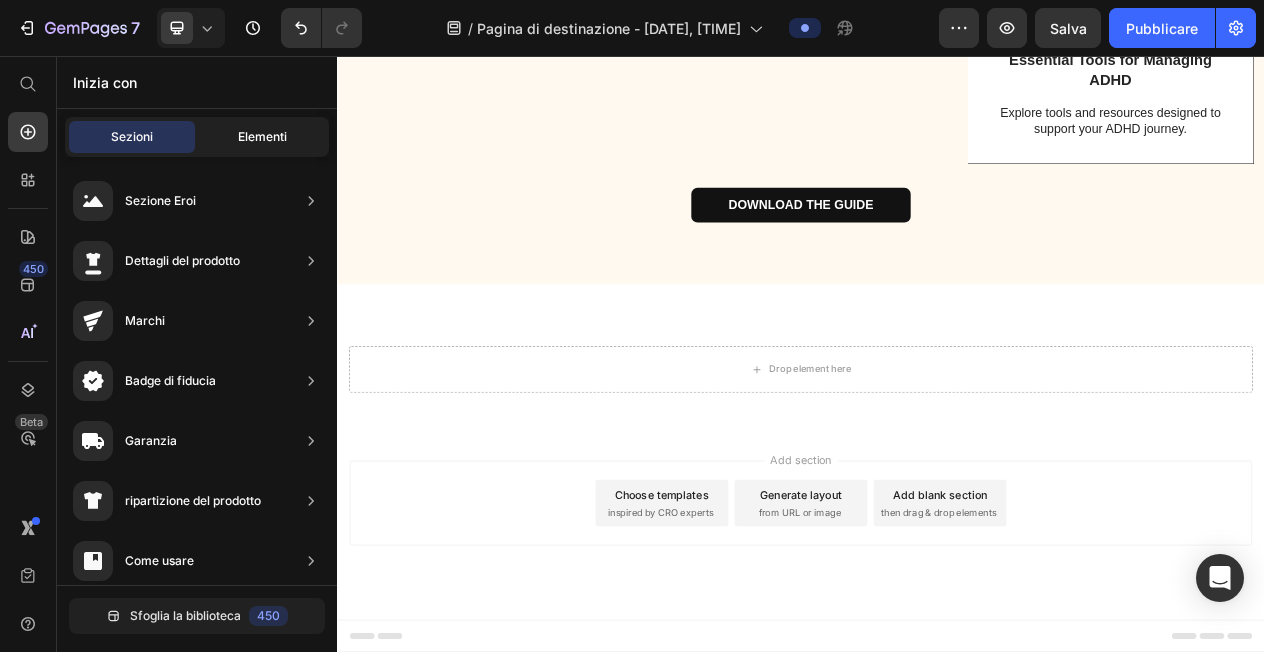 click on "Elementi" at bounding box center (262, 136) 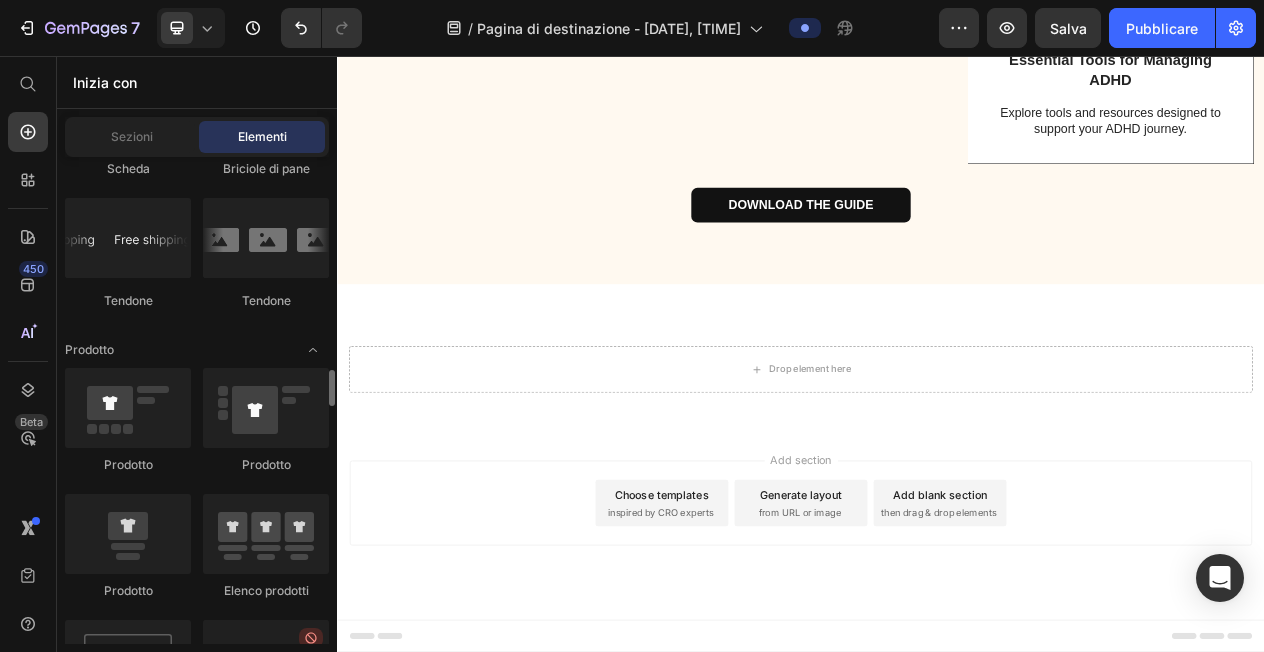 scroll, scrollTop: 2636, scrollLeft: 0, axis: vertical 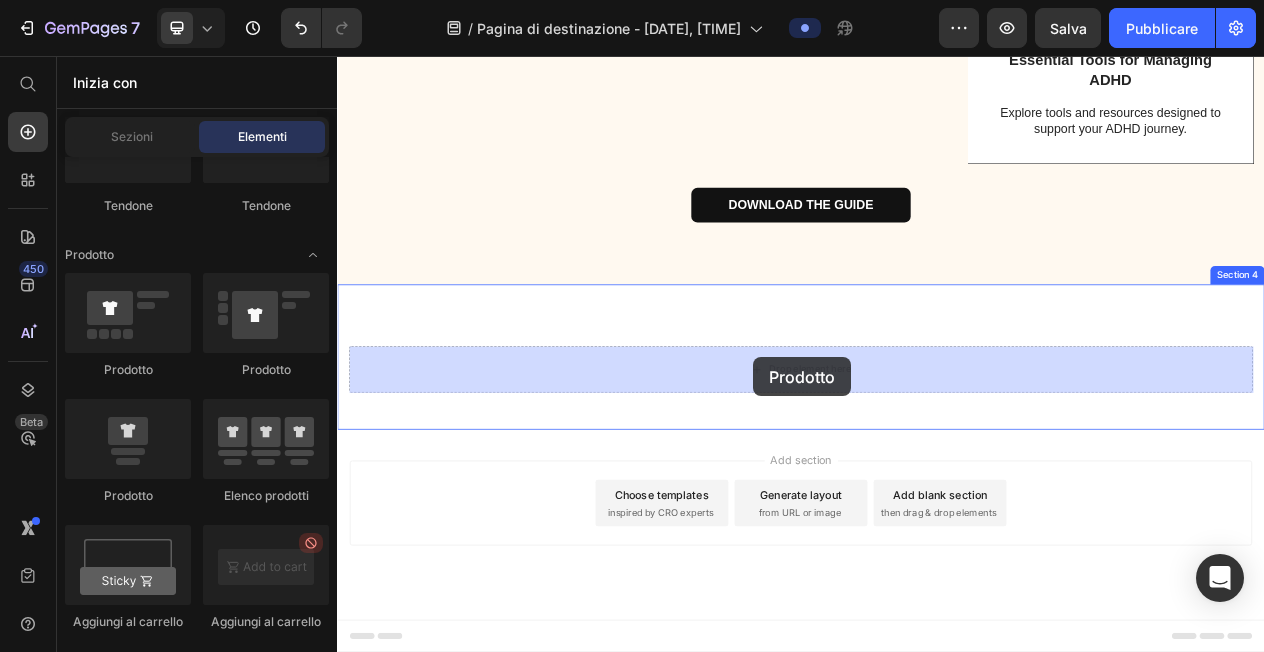 drag, startPoint x: 481, startPoint y: 364, endPoint x: 875, endPoint y: 446, distance: 402.44254 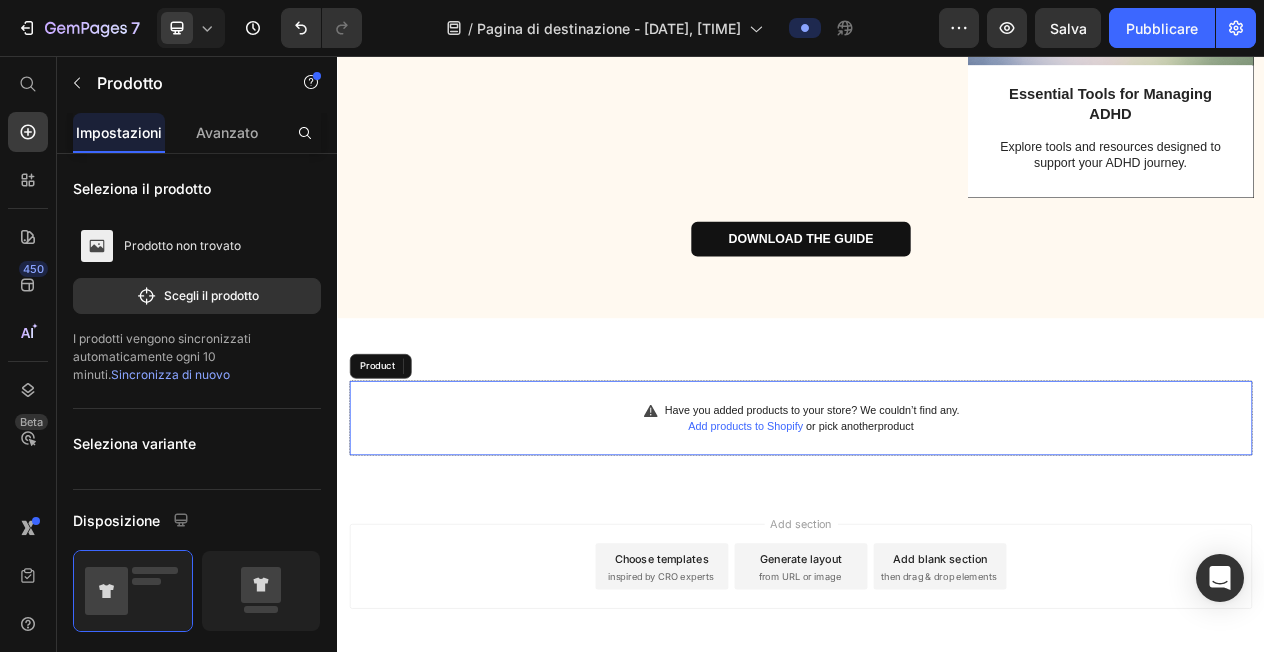 scroll, scrollTop: 1963, scrollLeft: 0, axis: vertical 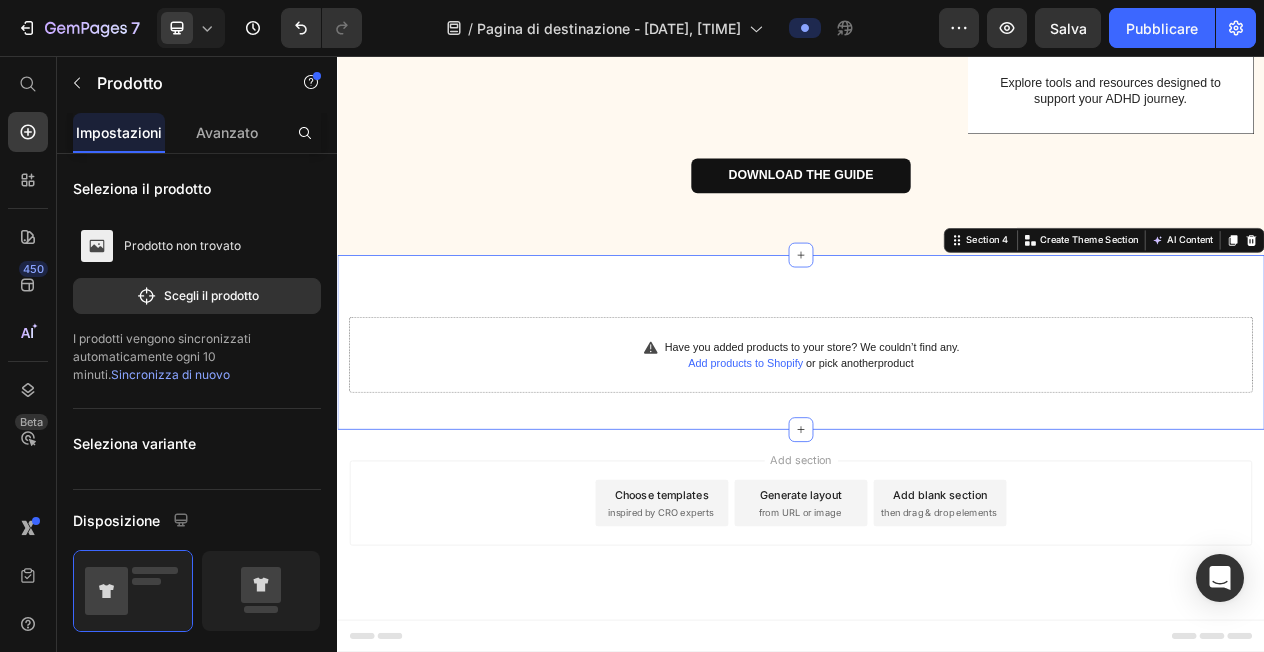click on "Have you added products to your store? We couldn’t find any. Add products to Shopify or pick another product Product Section 4 You can create reusable sections Create Theme Section AI Content Write with GemAI What would you like to describe here? Tone and Voice Persuasive Product Show more Generate" at bounding box center [937, 427] 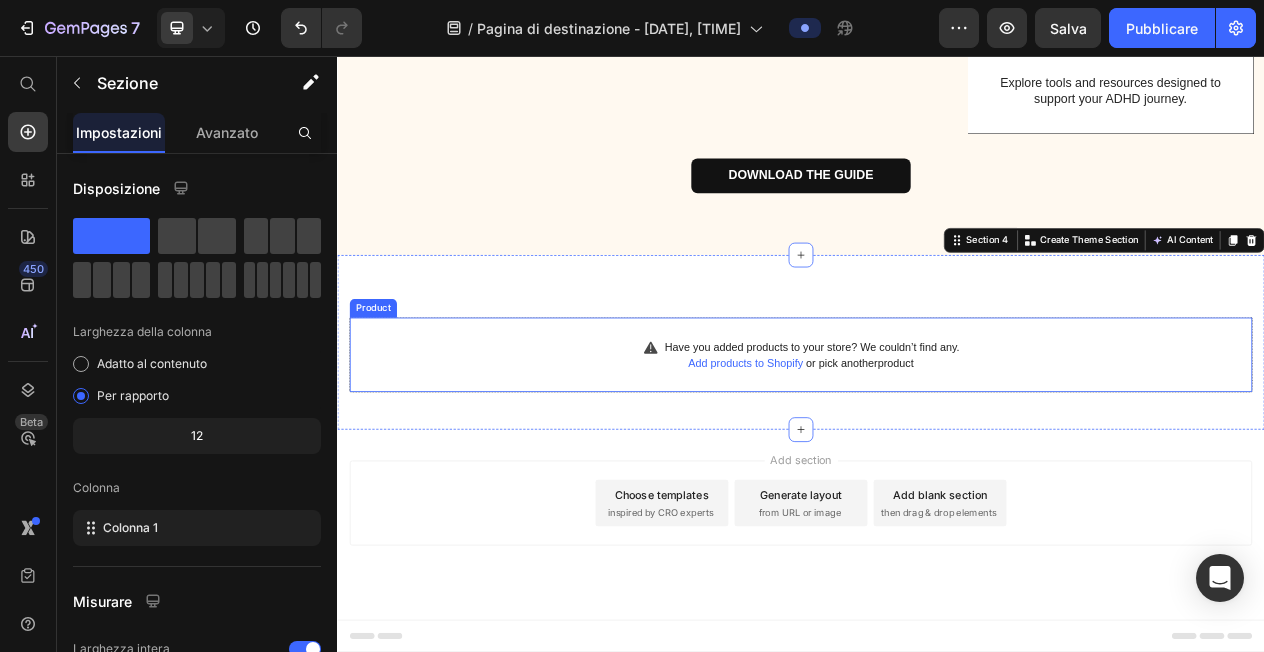 click on "Have you added products to your store? We couldn’t find any. Add products to Shopify   or pick another  product Product" at bounding box center (937, 443) 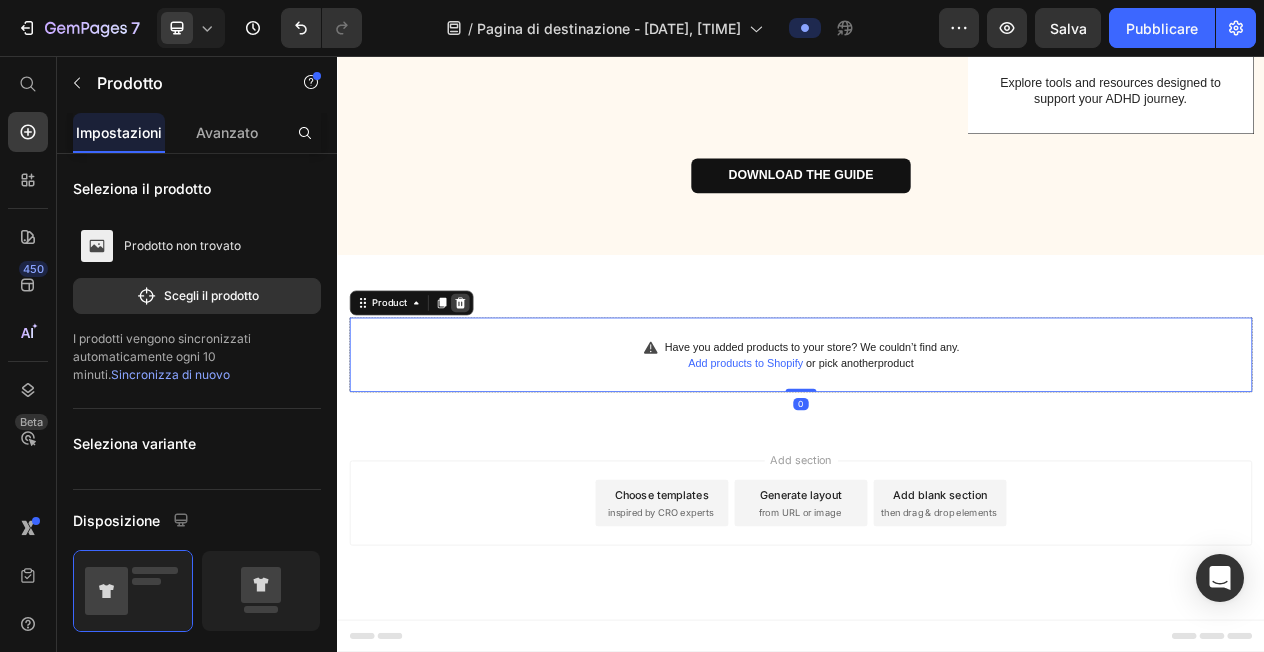 click 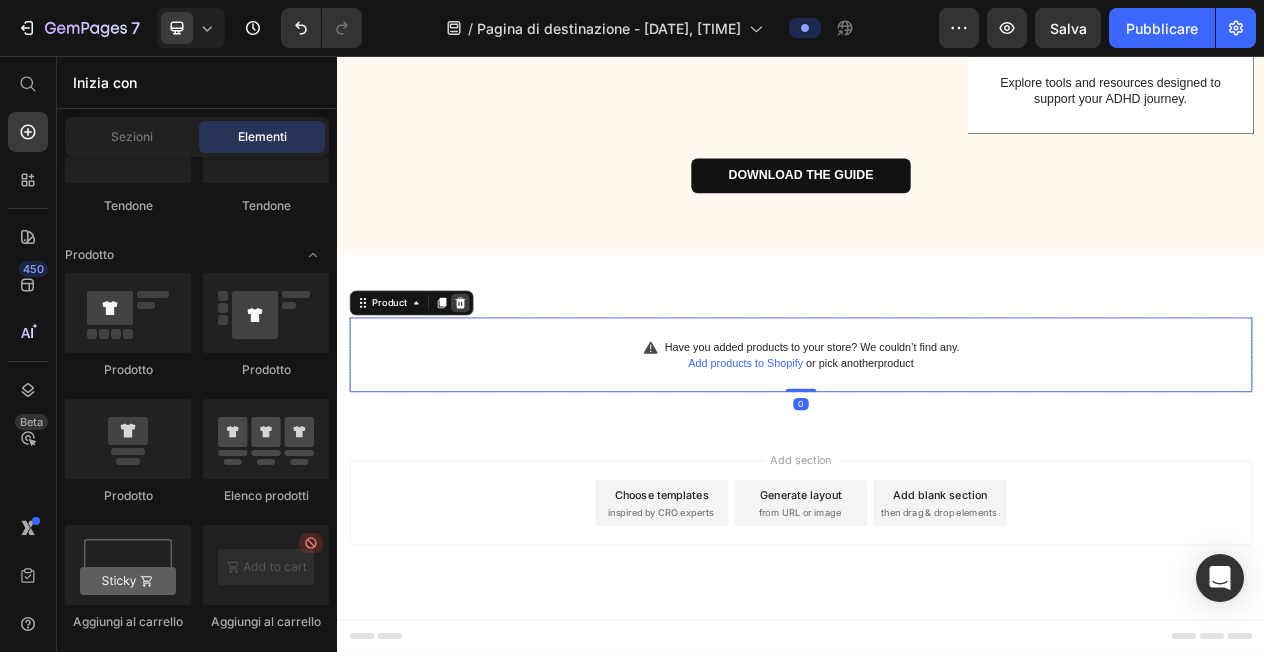 scroll, scrollTop: 1925, scrollLeft: 0, axis: vertical 